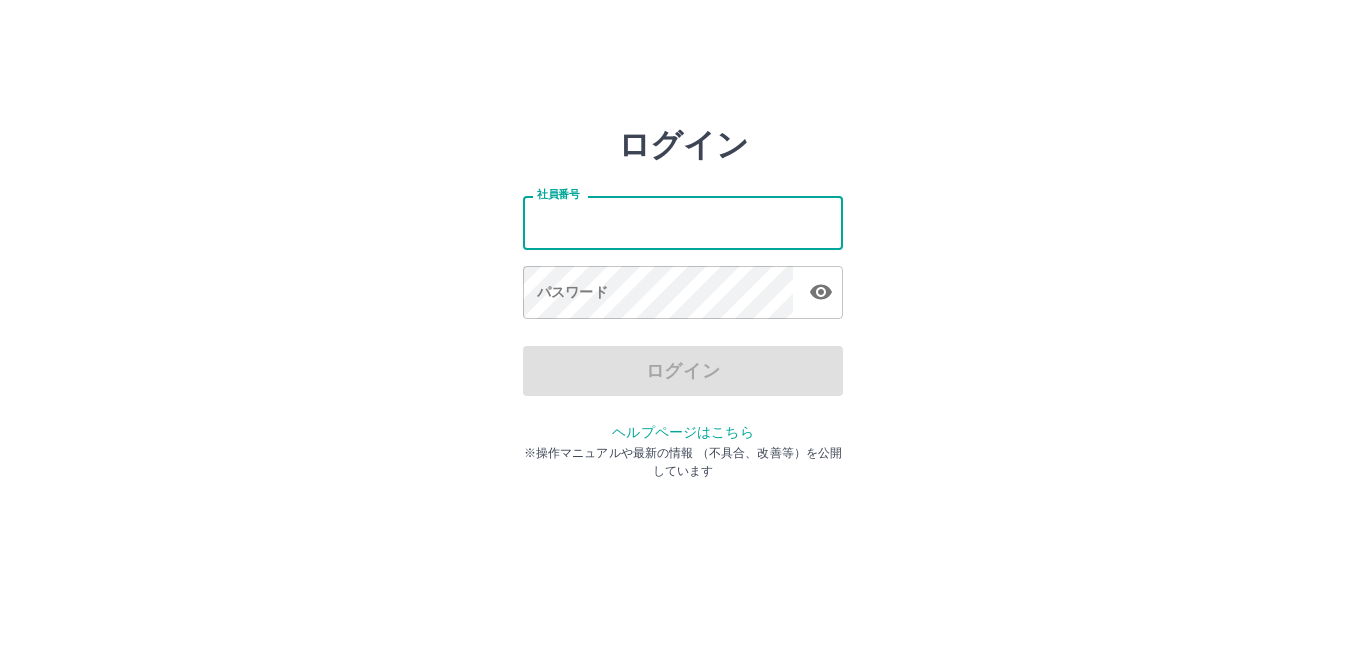 scroll, scrollTop: 0, scrollLeft: 0, axis: both 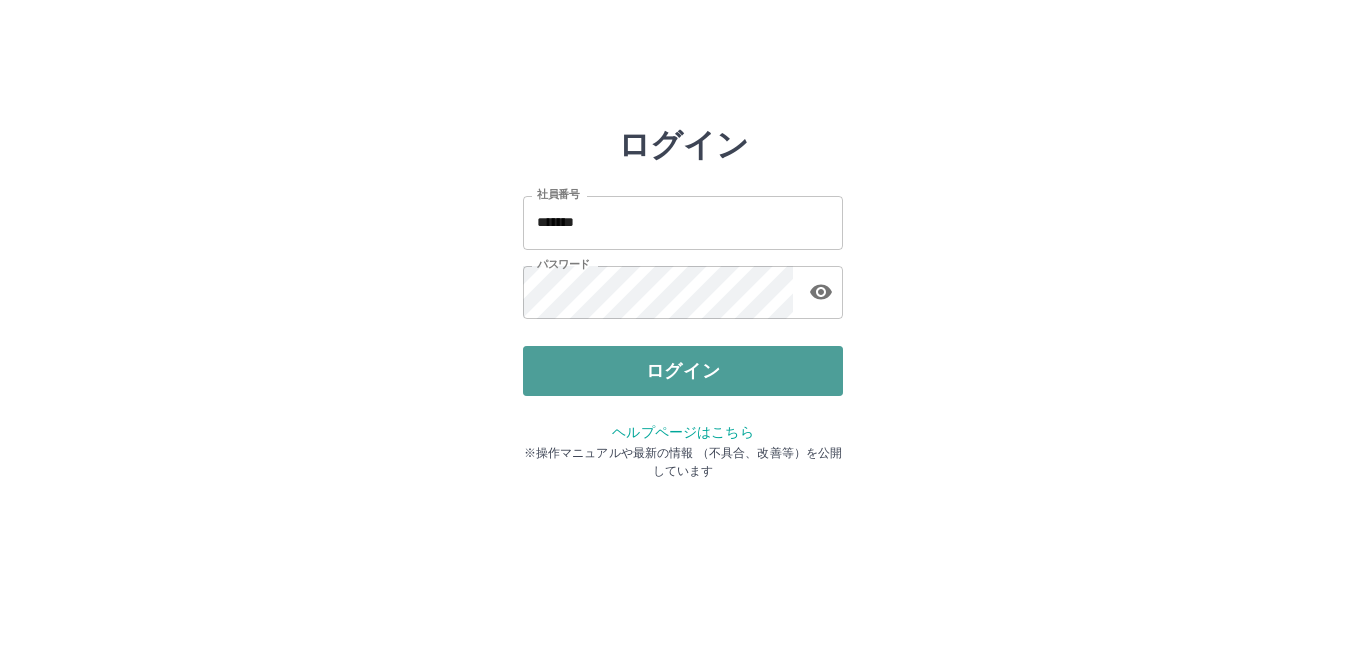 click on "ログイン" at bounding box center (683, 371) 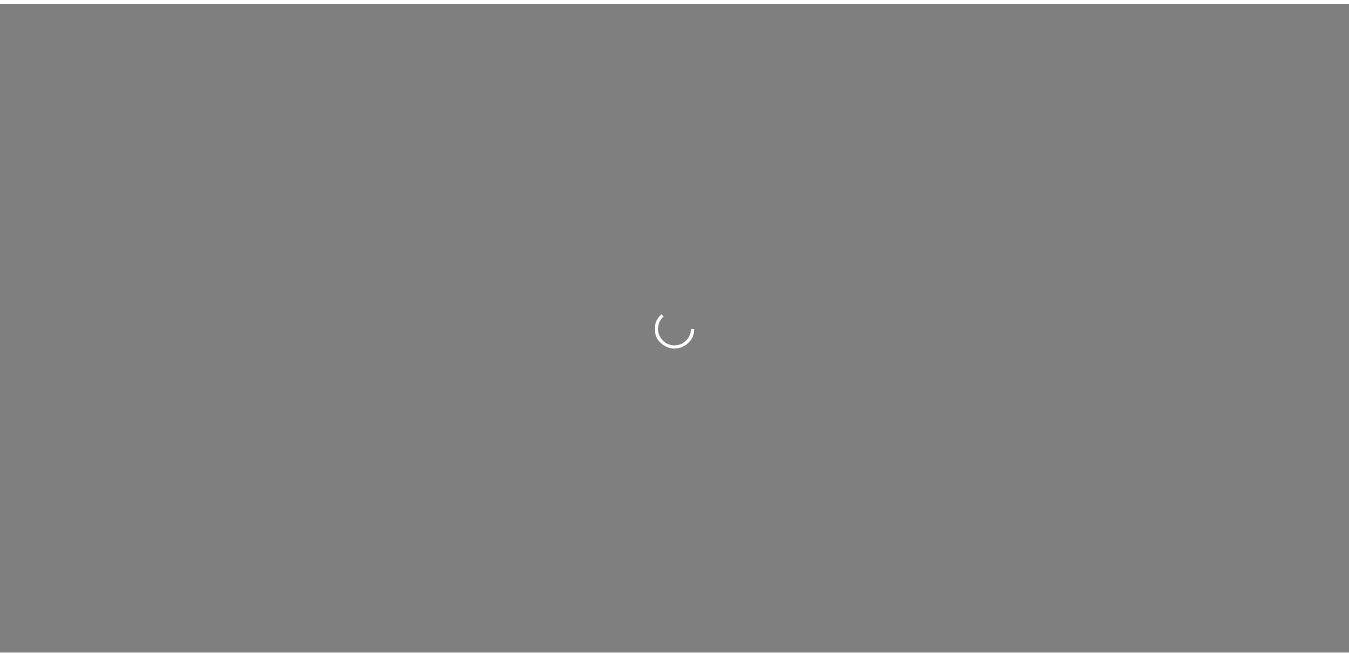 scroll, scrollTop: 0, scrollLeft: 0, axis: both 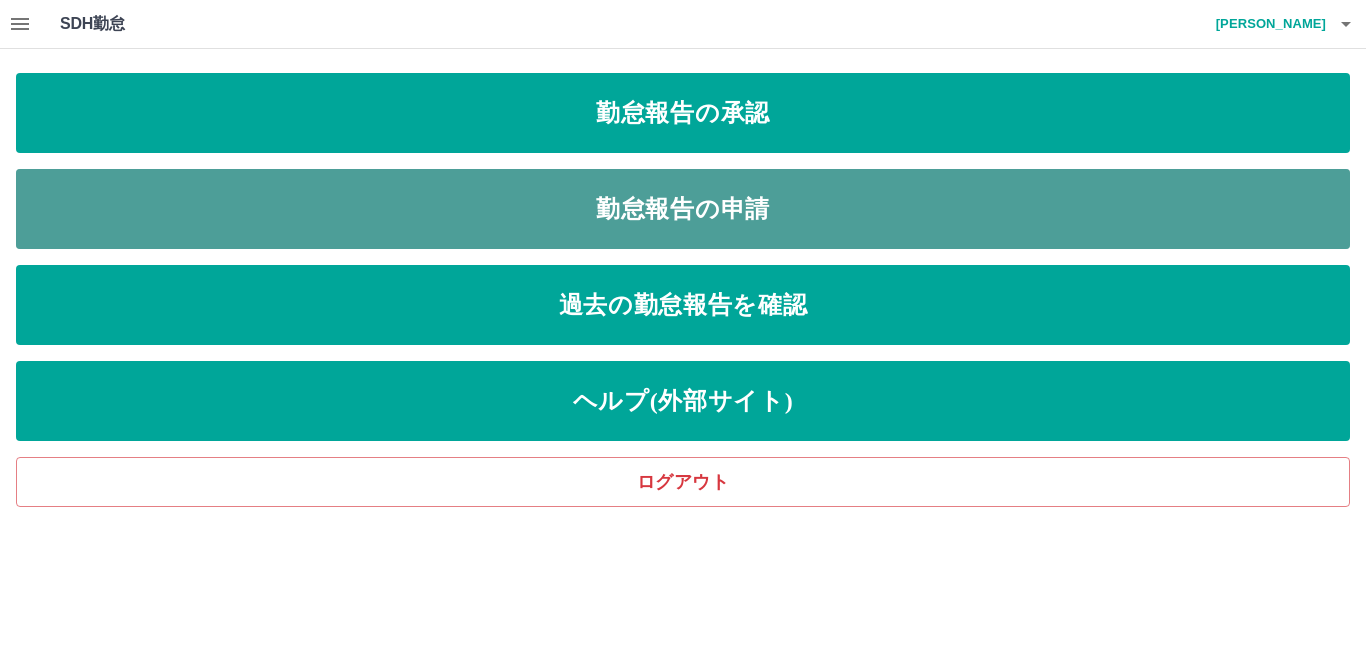 click on "勤怠報告の申請" at bounding box center [683, 209] 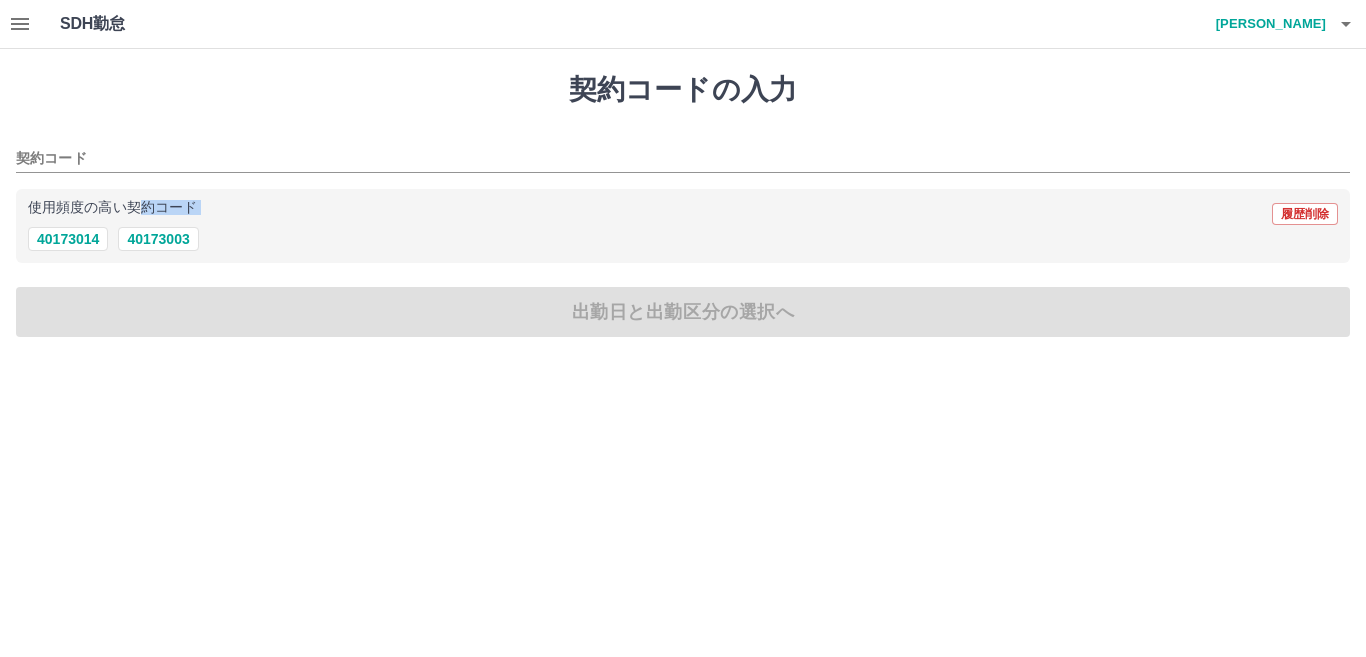 drag, startPoint x: 252, startPoint y: 240, endPoint x: 117, endPoint y: 231, distance: 135.29967 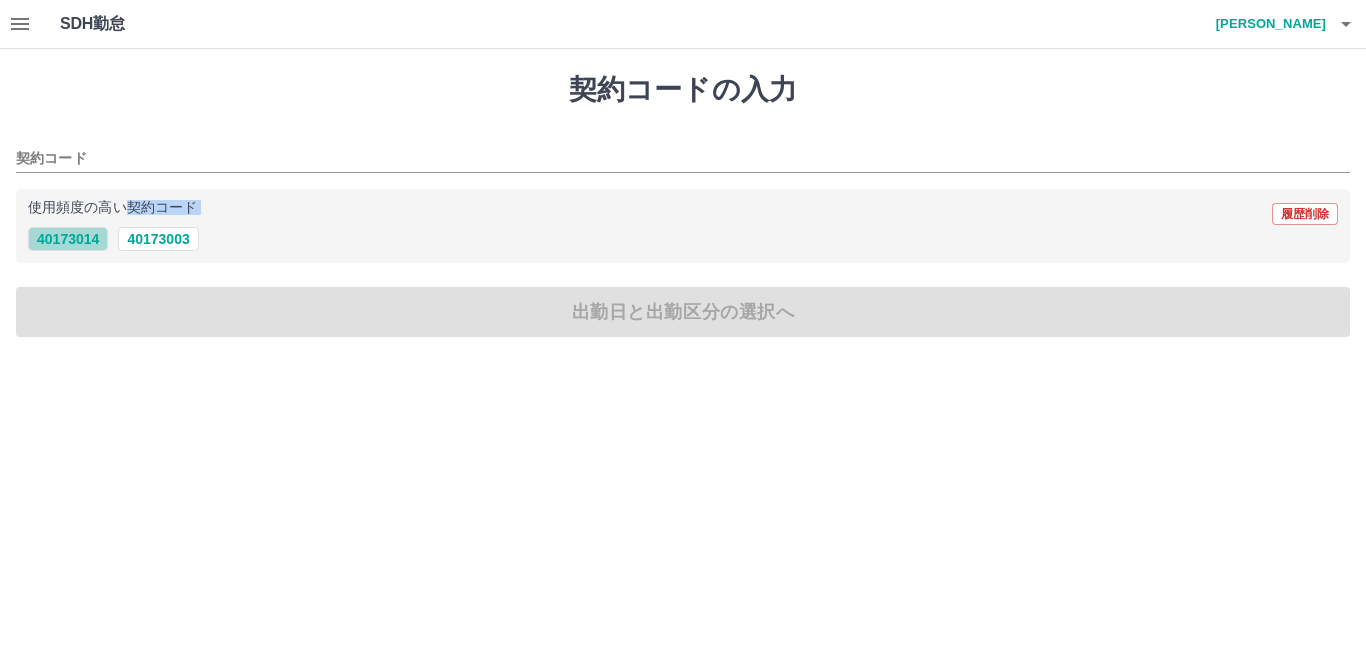 click on "40173014" at bounding box center [68, 239] 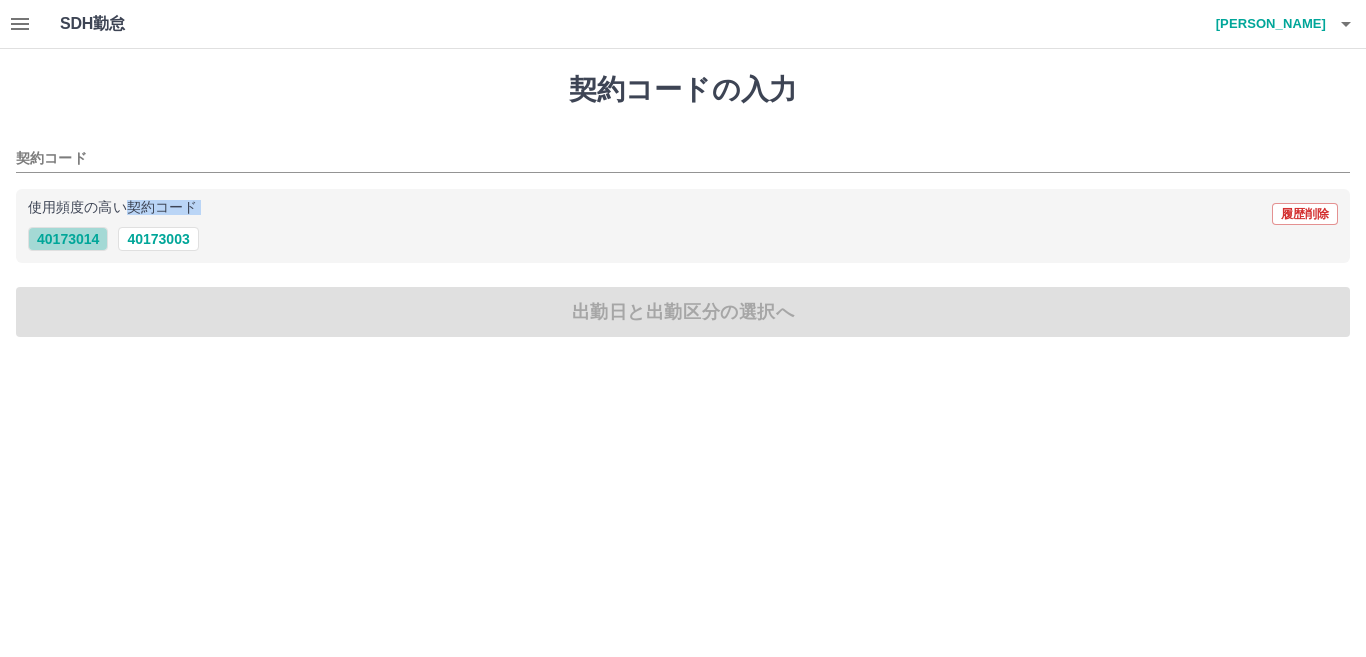 type on "********" 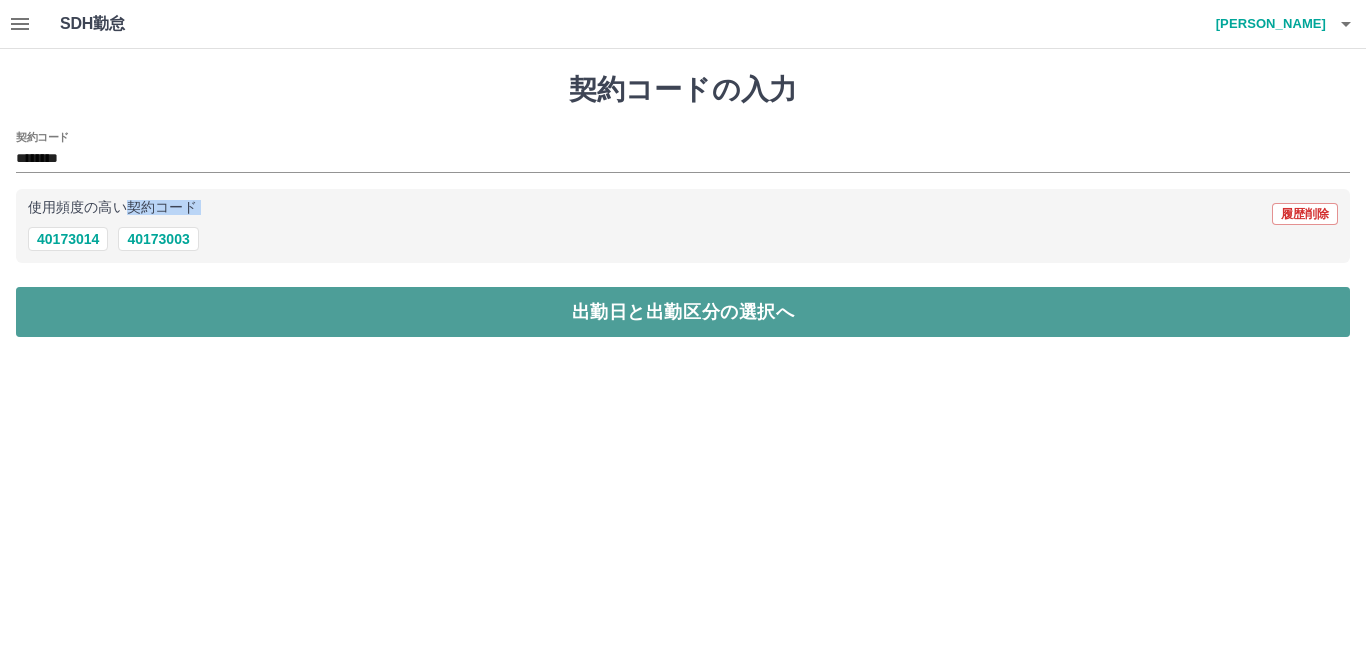 click on "出勤日と出勤区分の選択へ" at bounding box center (683, 312) 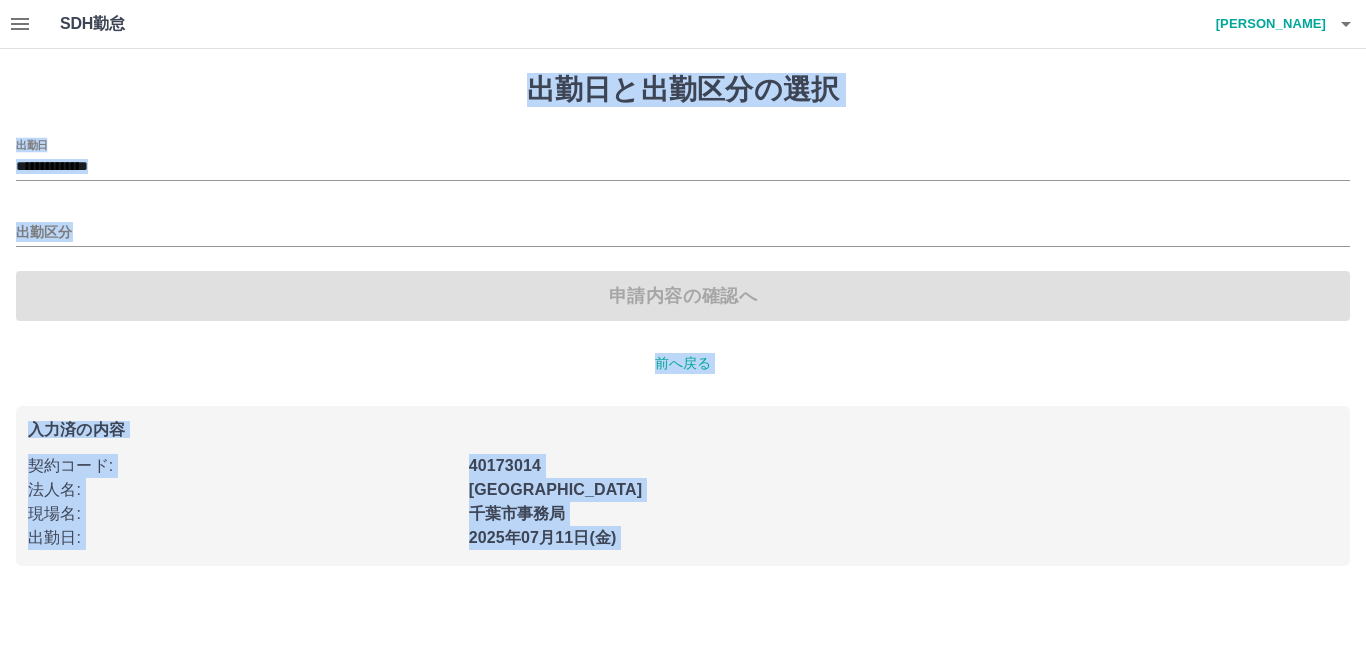 click on "**********" at bounding box center (683, 319) 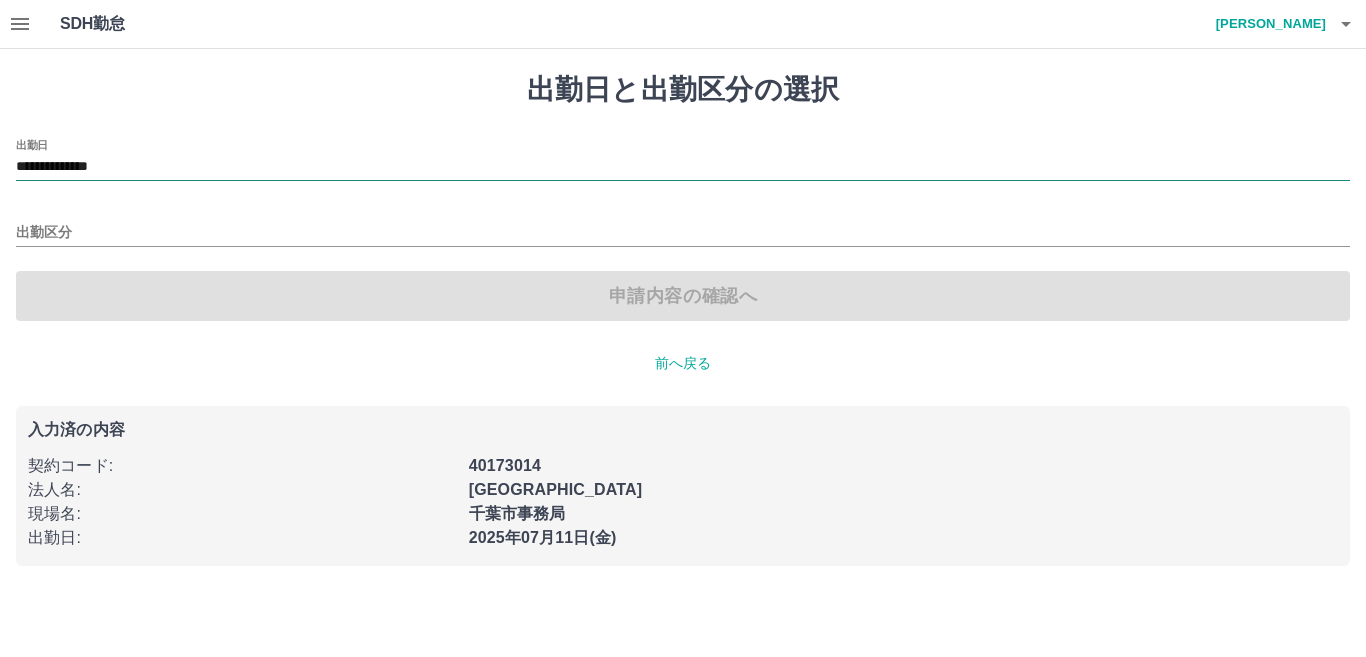 click on "**********" at bounding box center (683, 167) 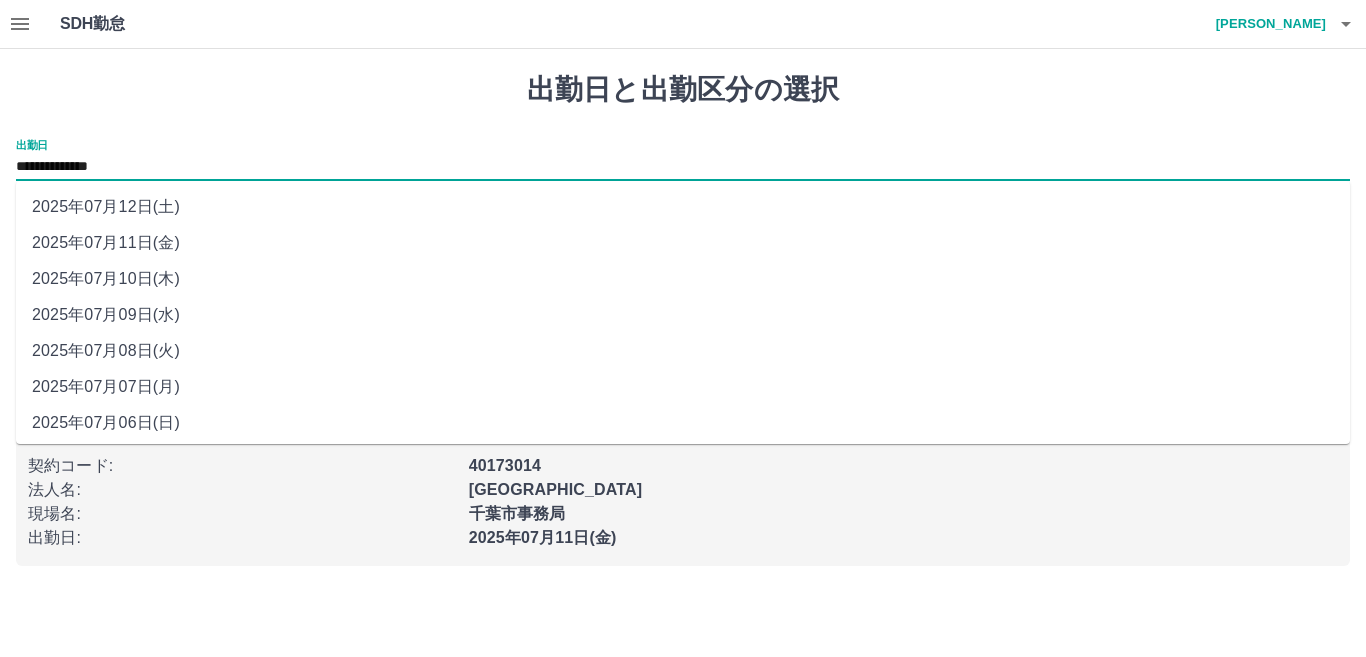 click on "2025年07月10日(木)" at bounding box center [683, 279] 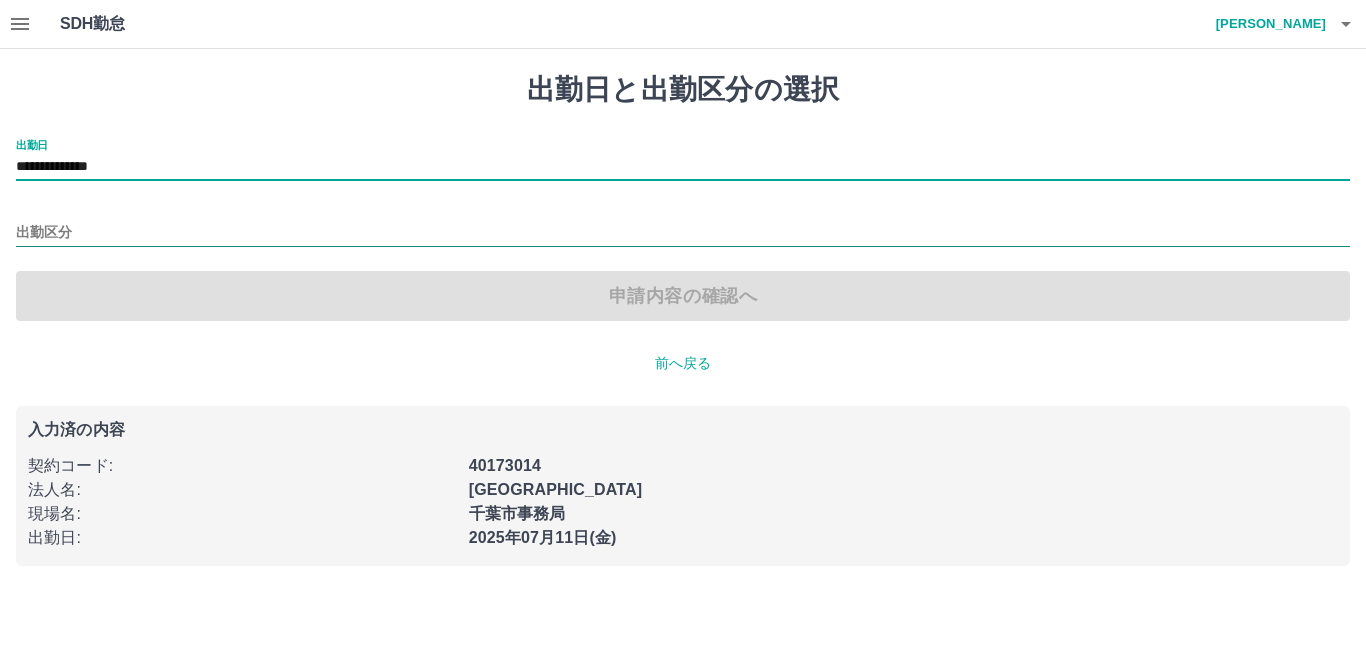 click on "出勤区分" at bounding box center [683, 233] 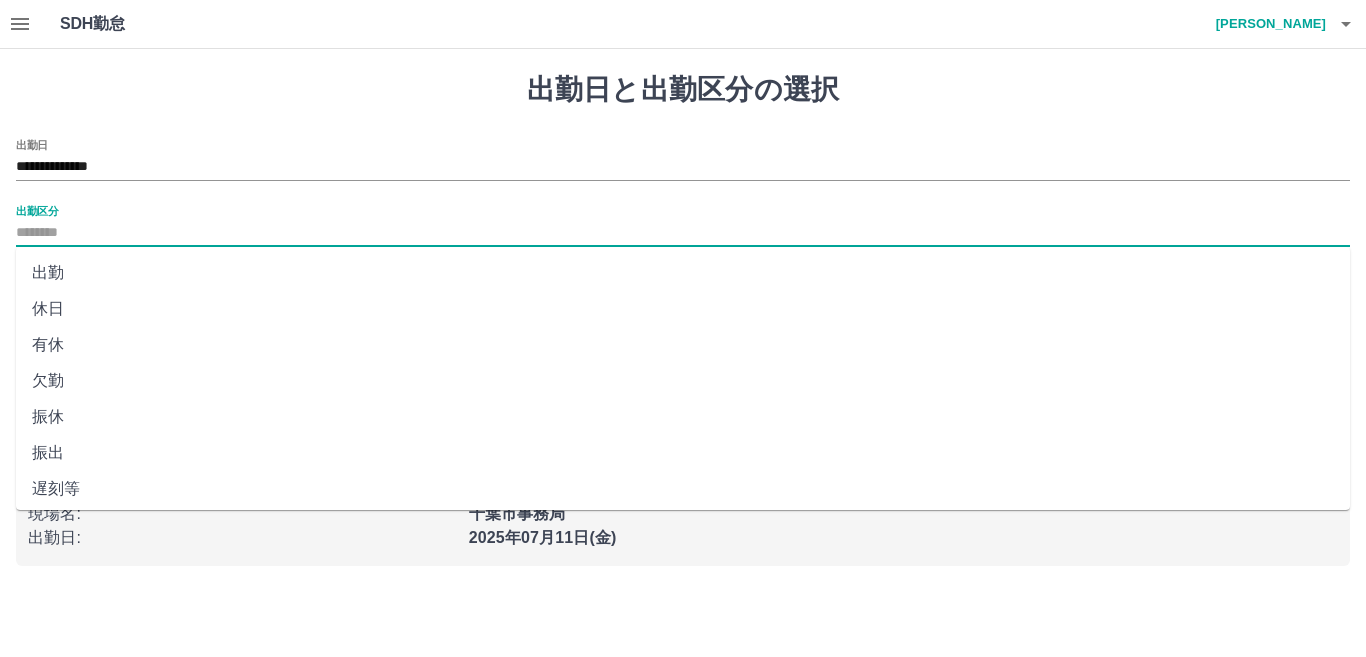 click on "出勤" at bounding box center (683, 273) 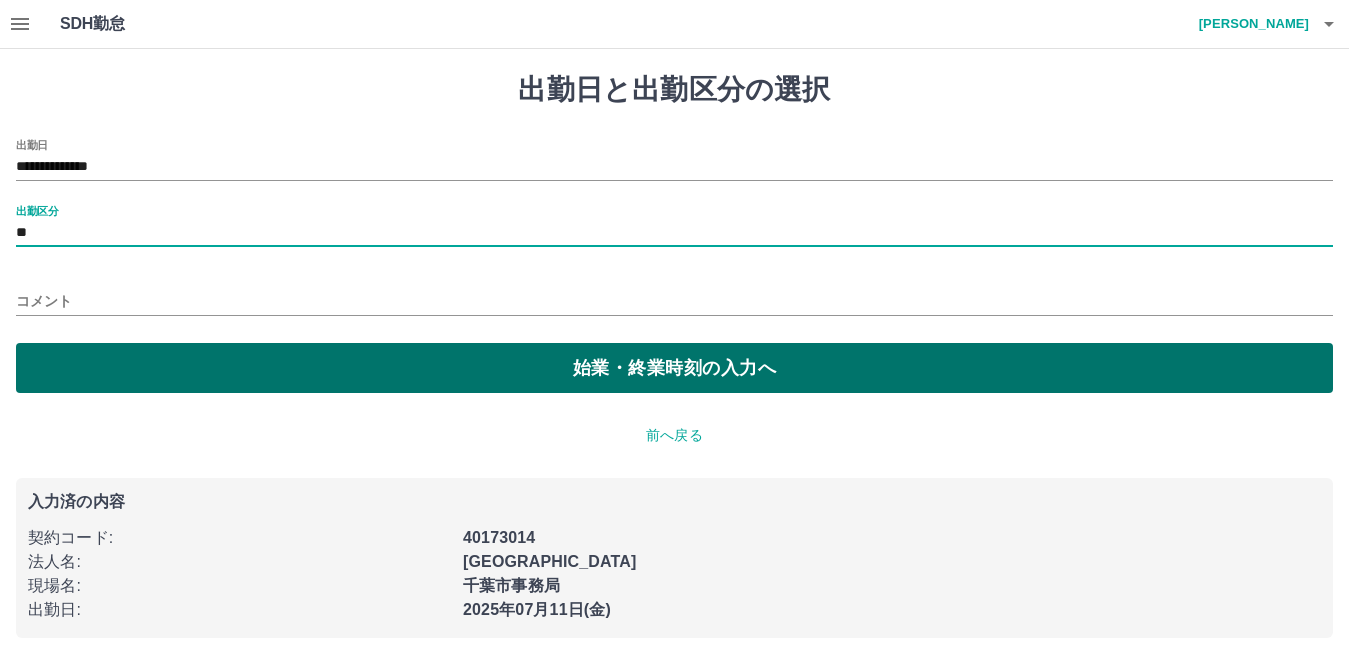 click on "始業・終業時刻の入力へ" at bounding box center (674, 368) 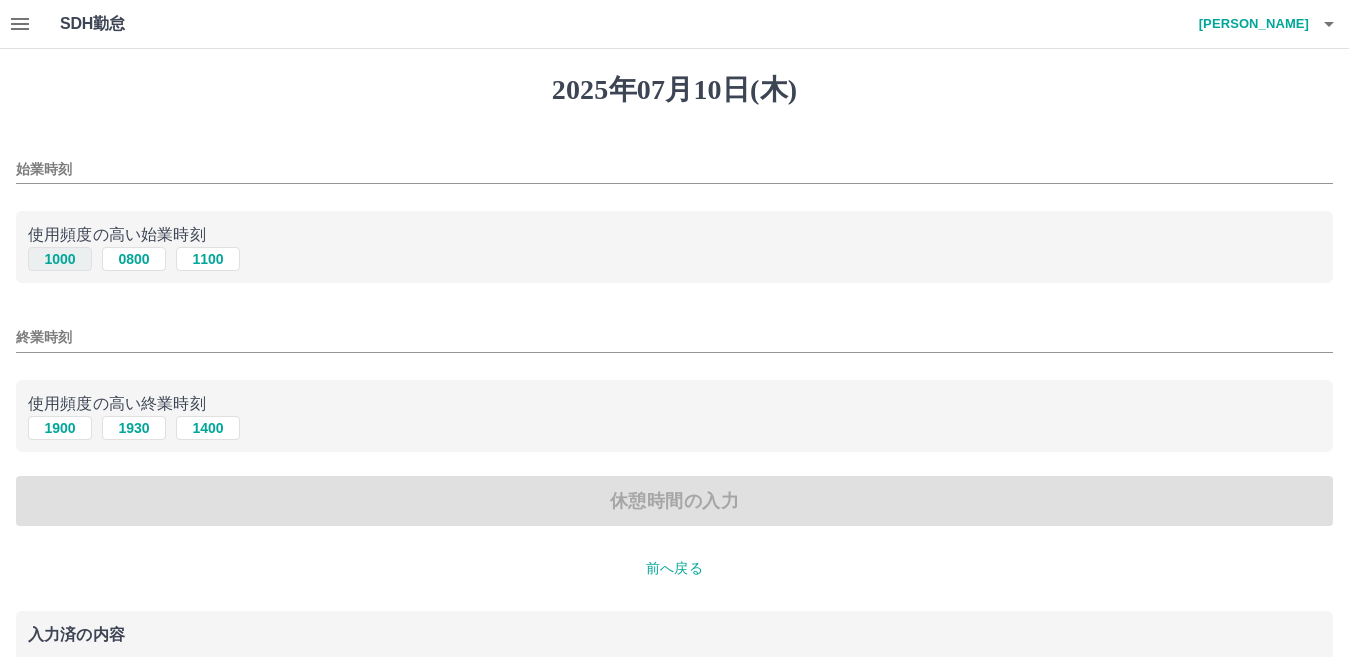 click on "1000" at bounding box center [60, 259] 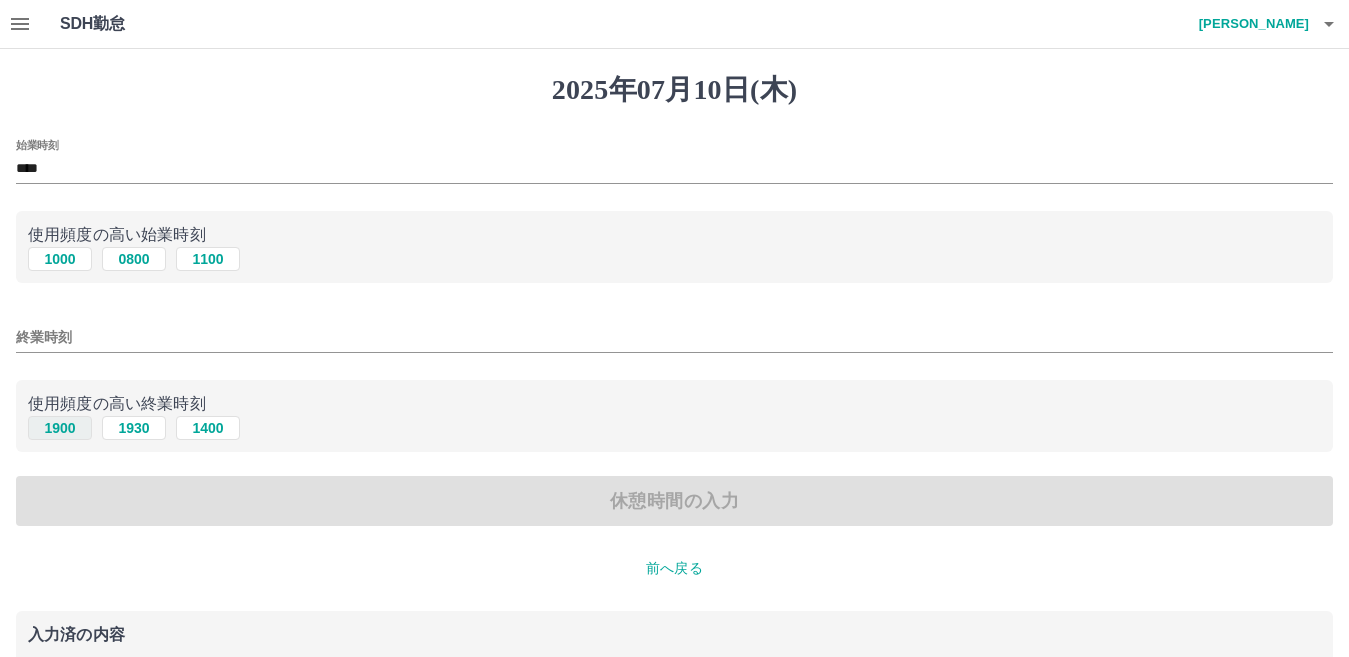 drag, startPoint x: 51, startPoint y: 428, endPoint x: 86, endPoint y: 438, distance: 36.40055 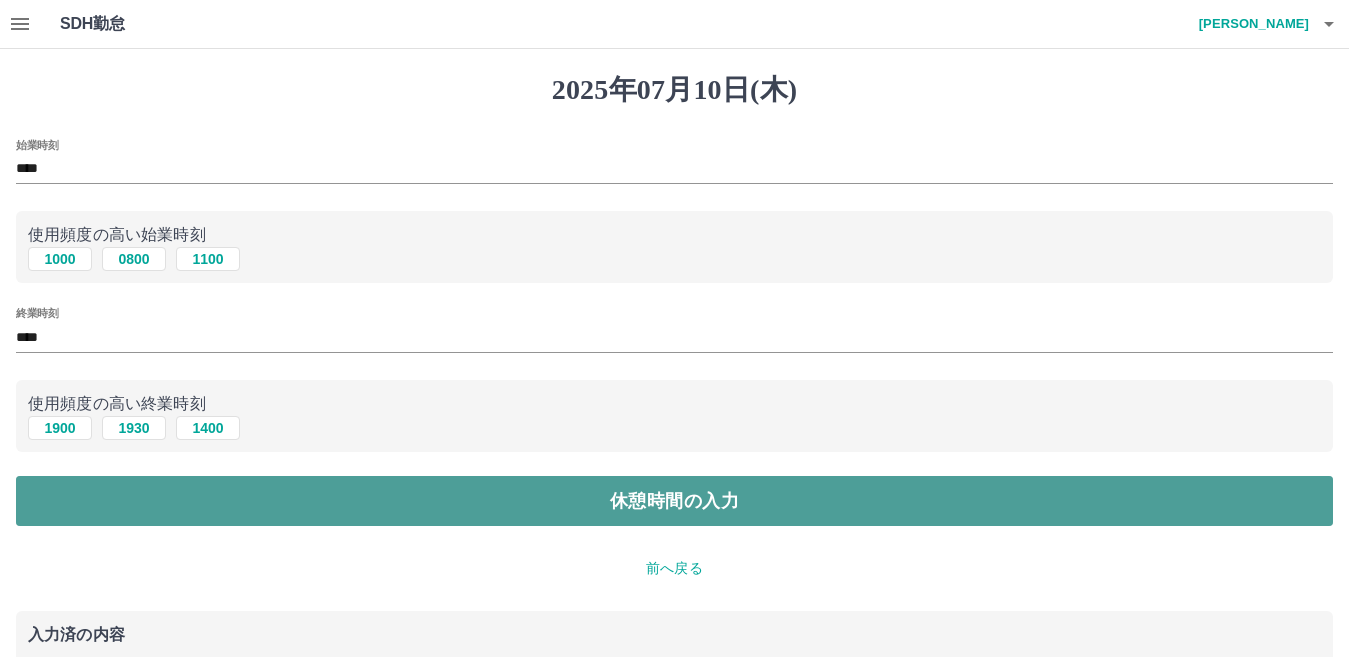 click on "休憩時間の入力" at bounding box center [674, 501] 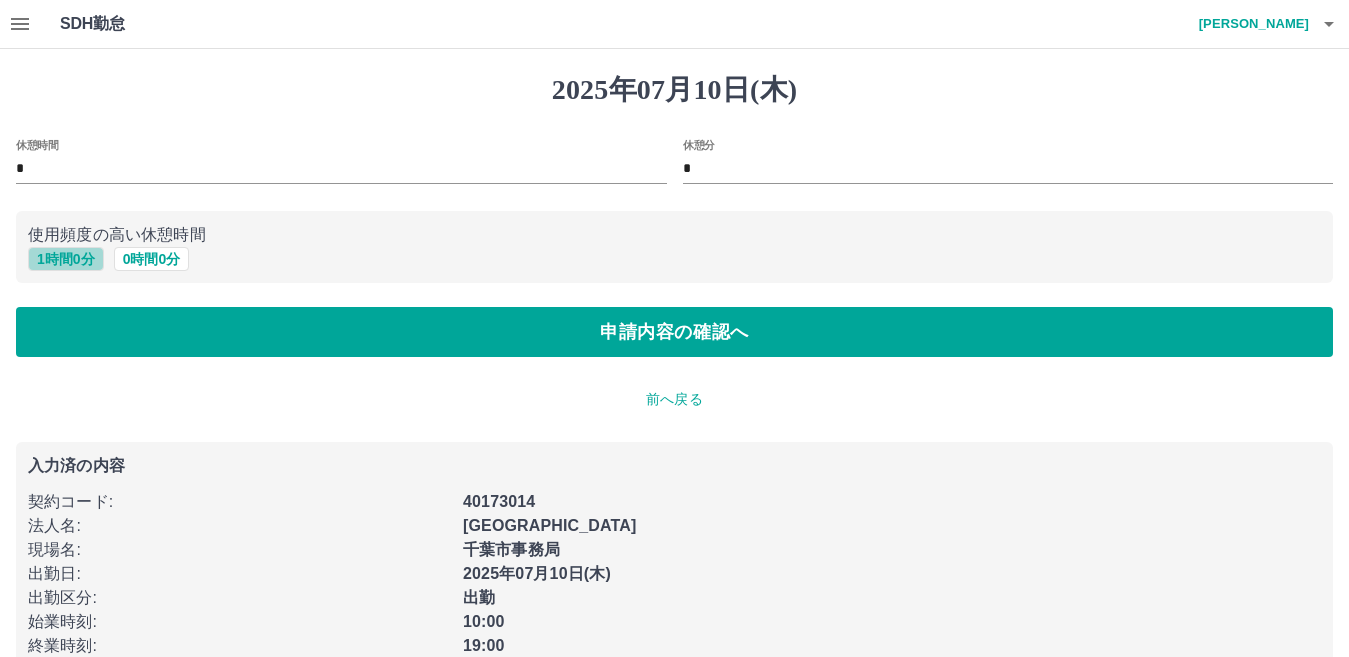 click on "1 時間 0 分" at bounding box center [66, 259] 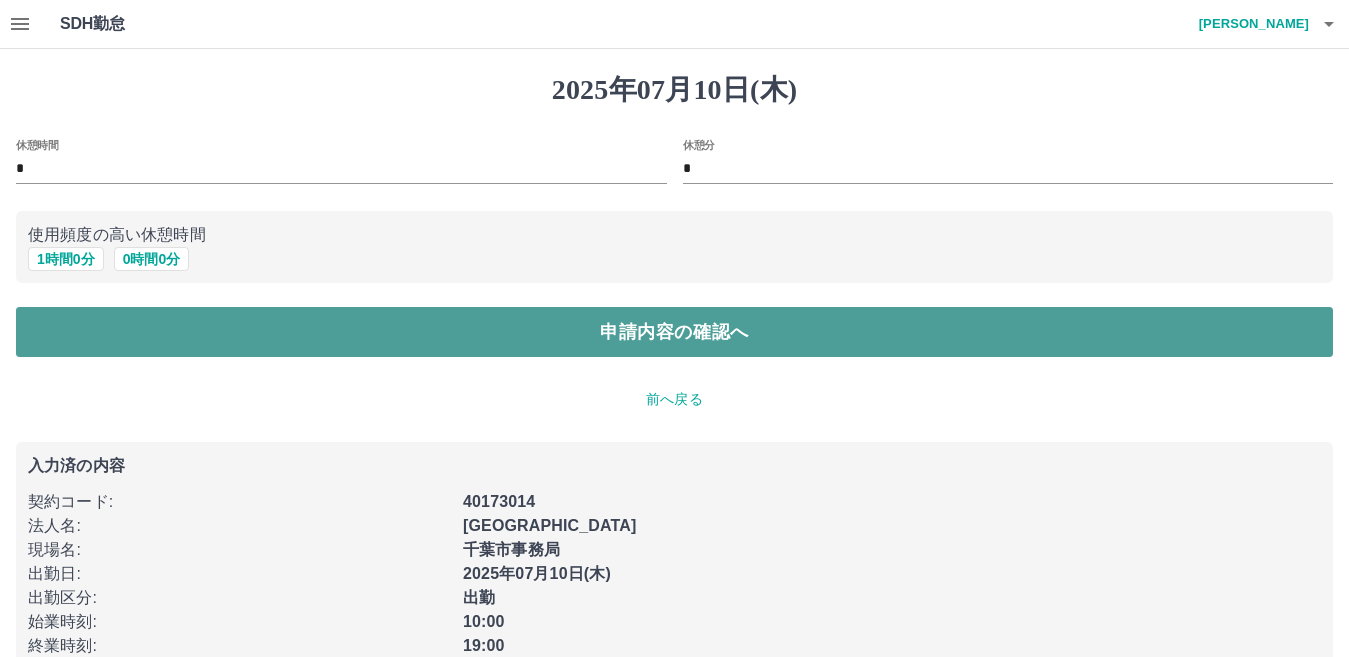 click on "申請内容の確認へ" at bounding box center (674, 332) 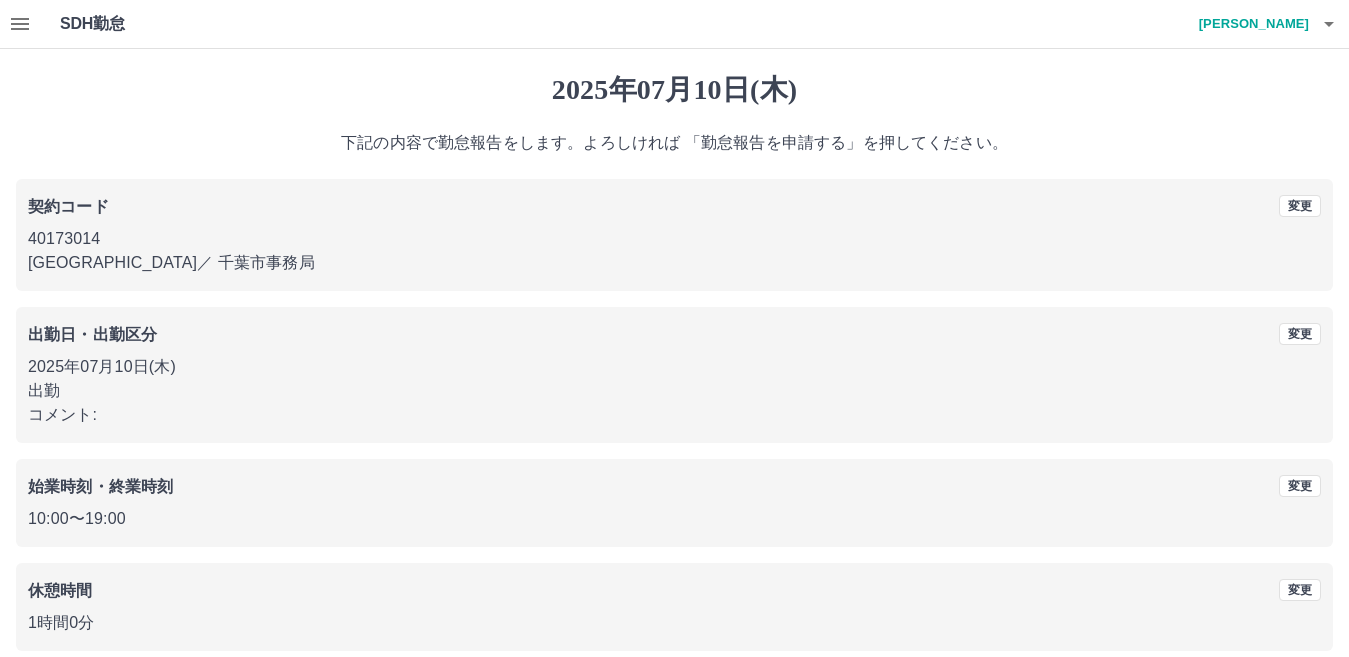 click on "2025年07月10日(木) 下記の内容で勤怠報告をします。よろしければ 「勤怠報告を申請する」を押してください。 契約コード 変更 40173014 千葉市  ／   千葉市事務局 出勤日・出勤区分 変更 2025年07月10日(木) 出勤 コメント:  始業時刻・終業時刻 変更 10:00 〜 19:00 休憩時間 変更 1時間0分 勤怠報告を申請する" at bounding box center (674, 399) 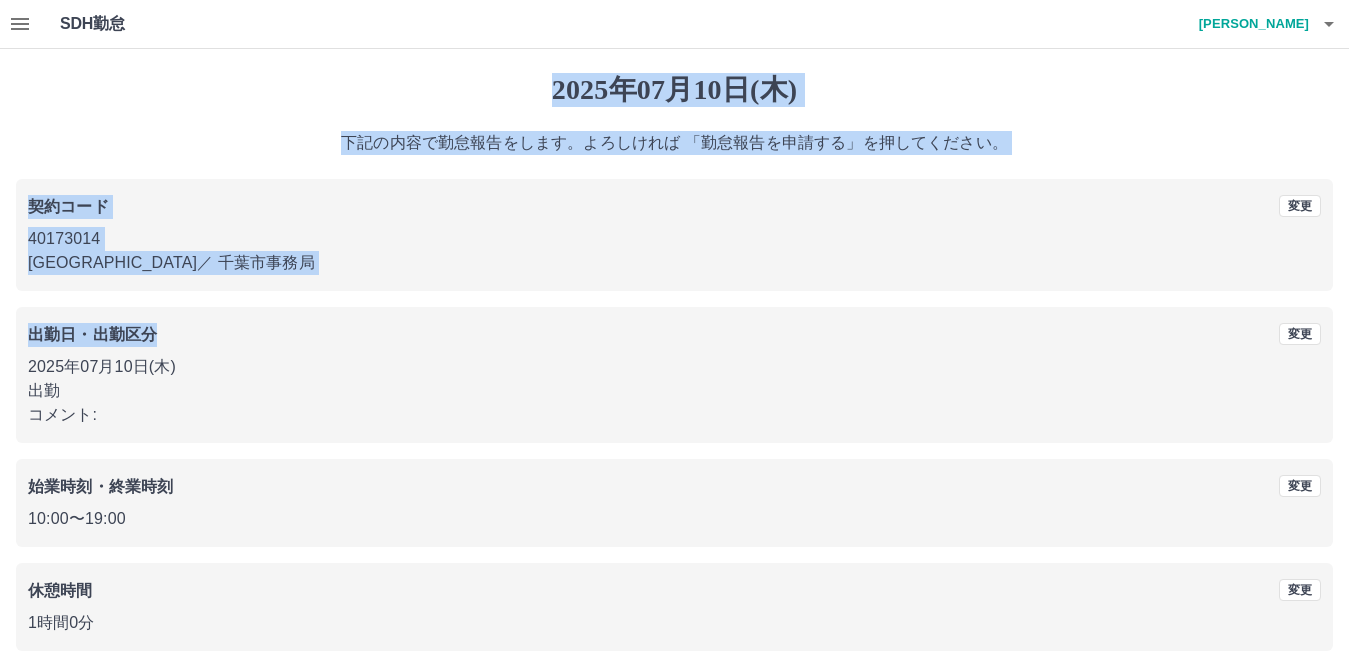 click on "契約コード 変更 40173014 千葉市  ／   千葉市事務局" at bounding box center [674, 235] 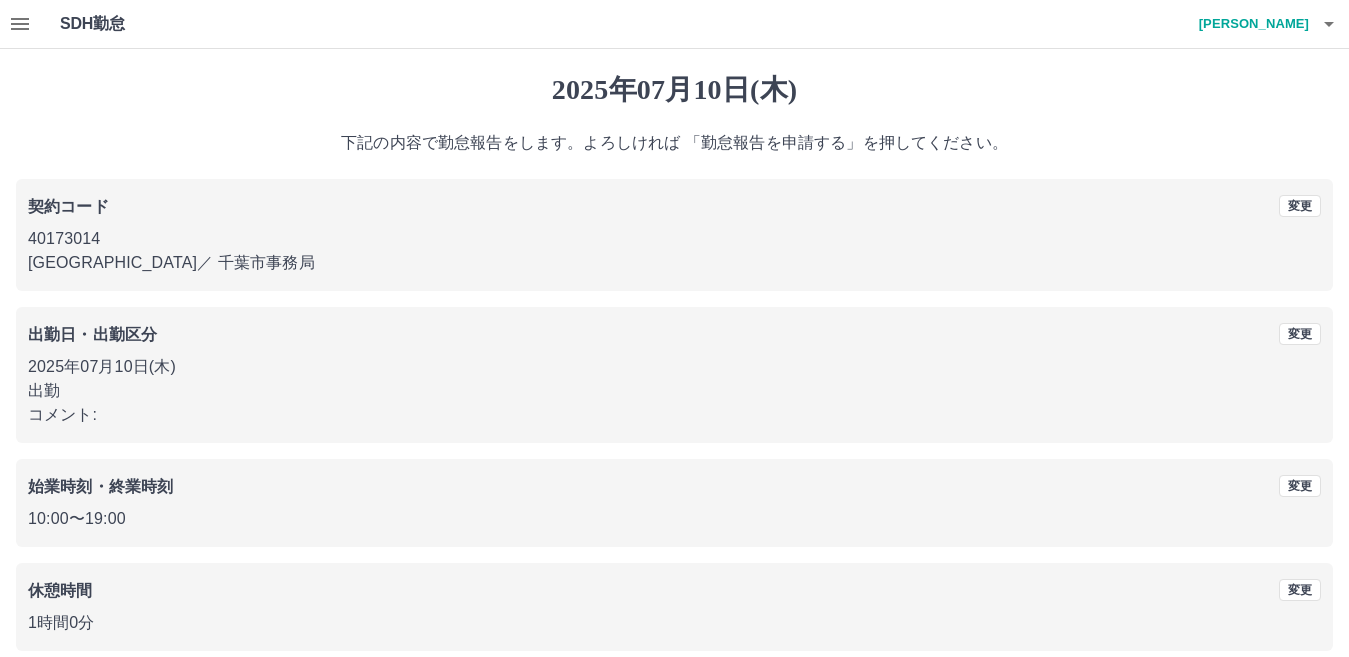 drag, startPoint x: 573, startPoint y: 262, endPoint x: 835, endPoint y: 262, distance: 262 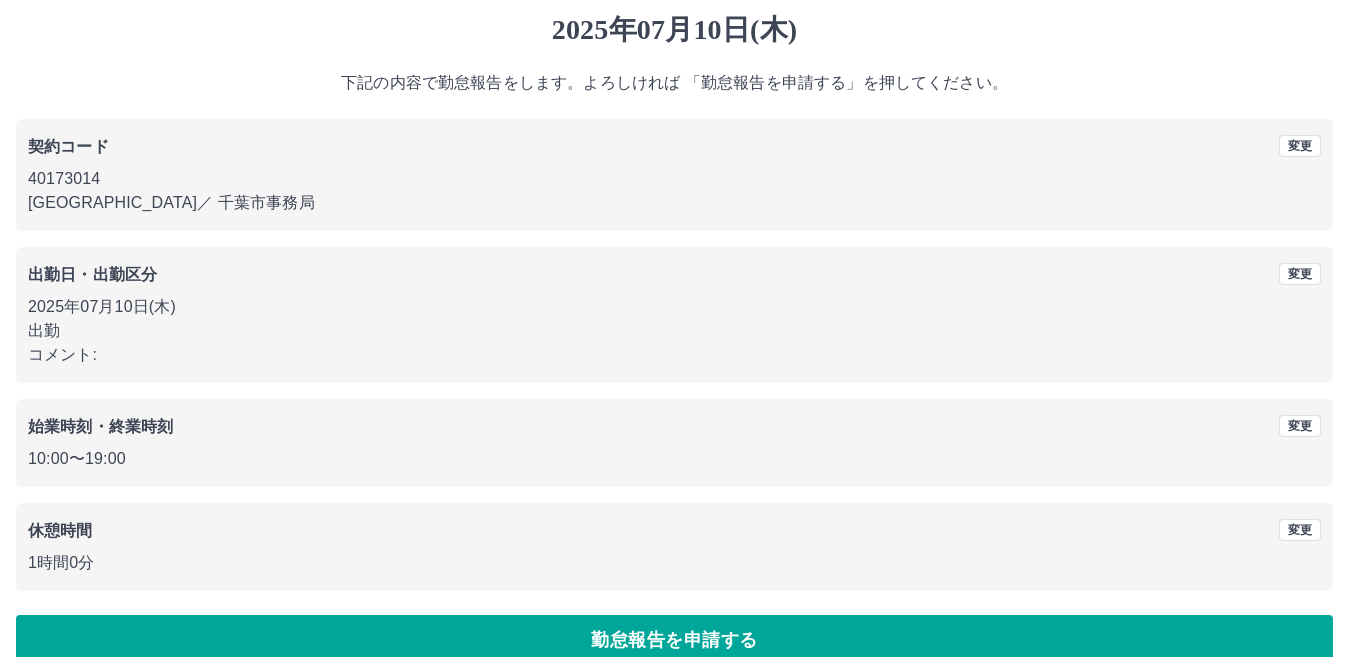 scroll, scrollTop: 92, scrollLeft: 0, axis: vertical 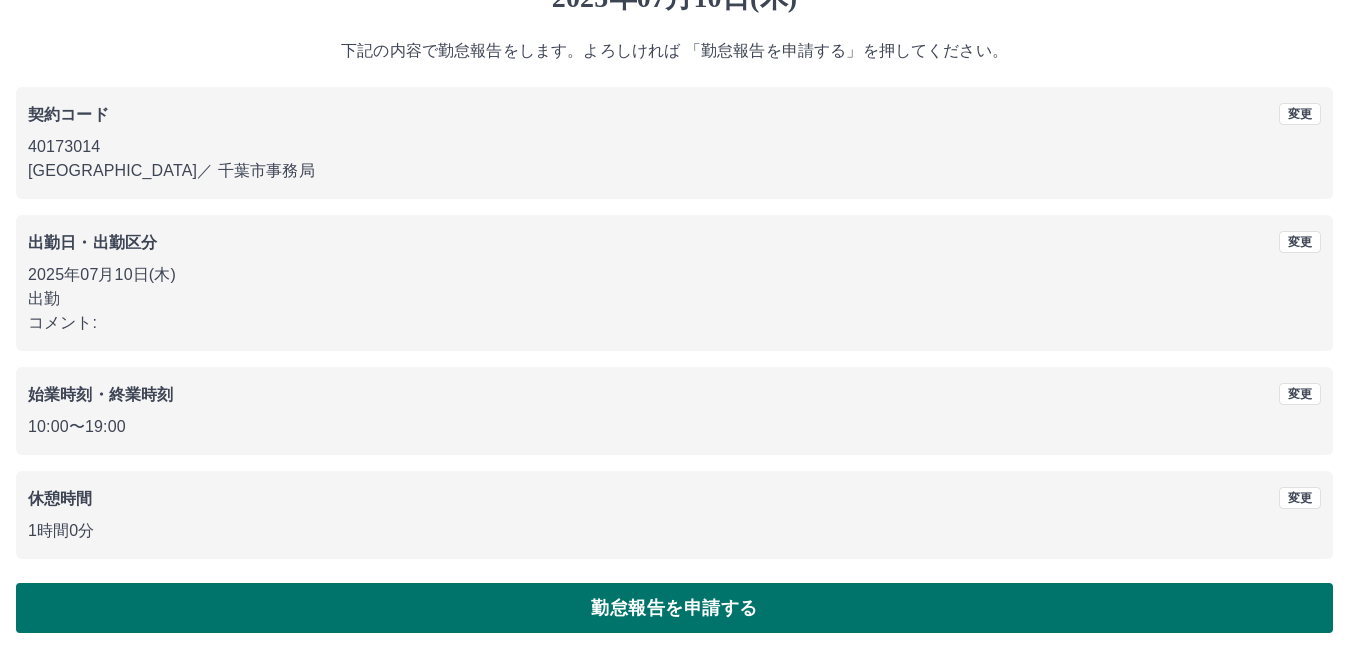 click on "勤怠報告を申請する" at bounding box center (674, 608) 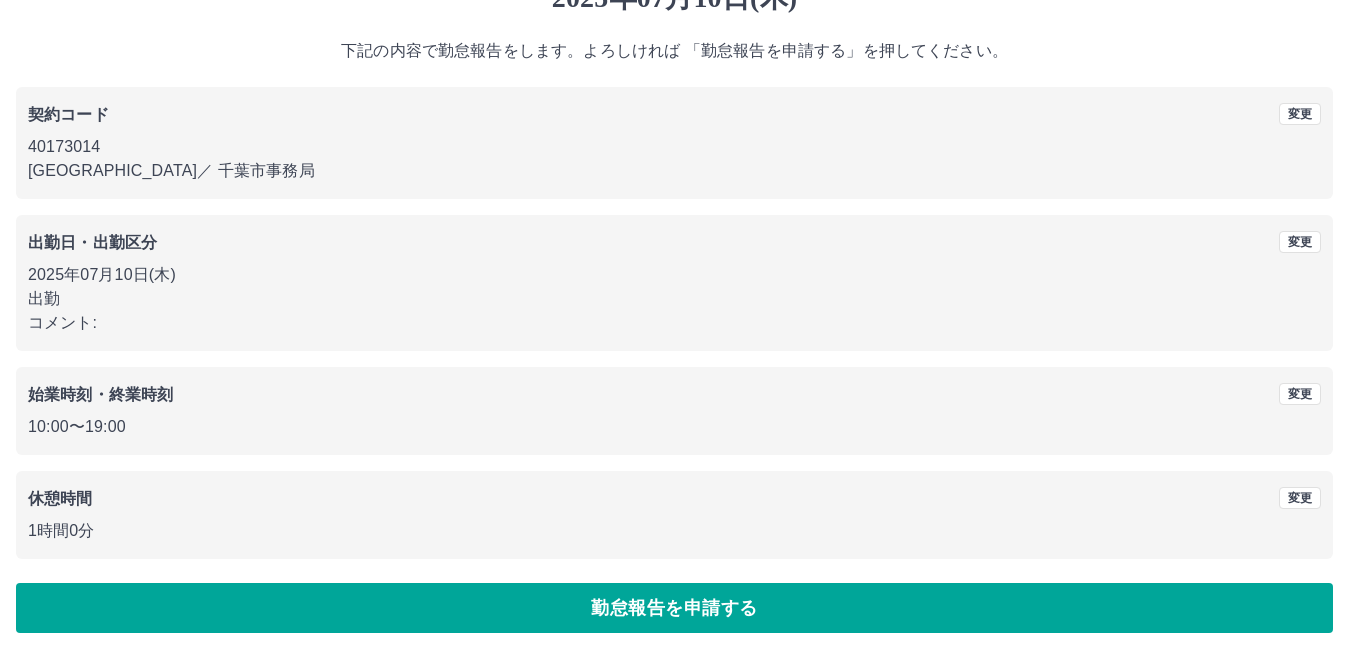 scroll, scrollTop: 0, scrollLeft: 0, axis: both 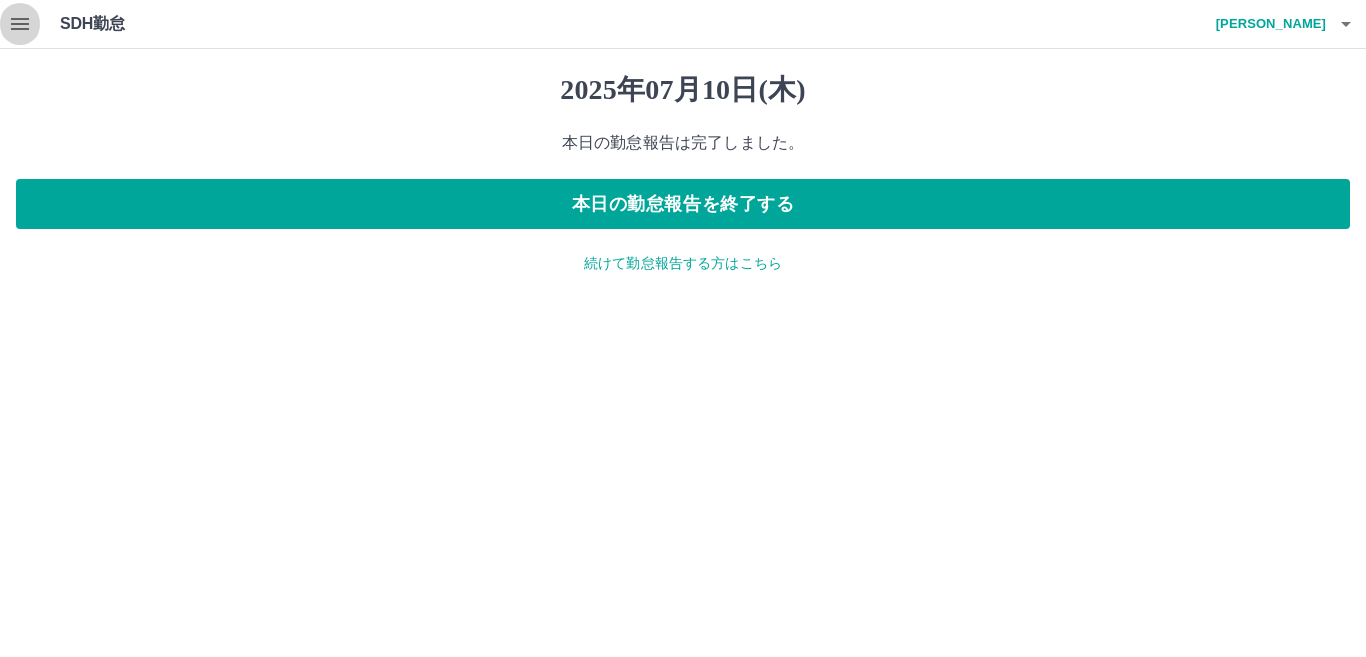 click 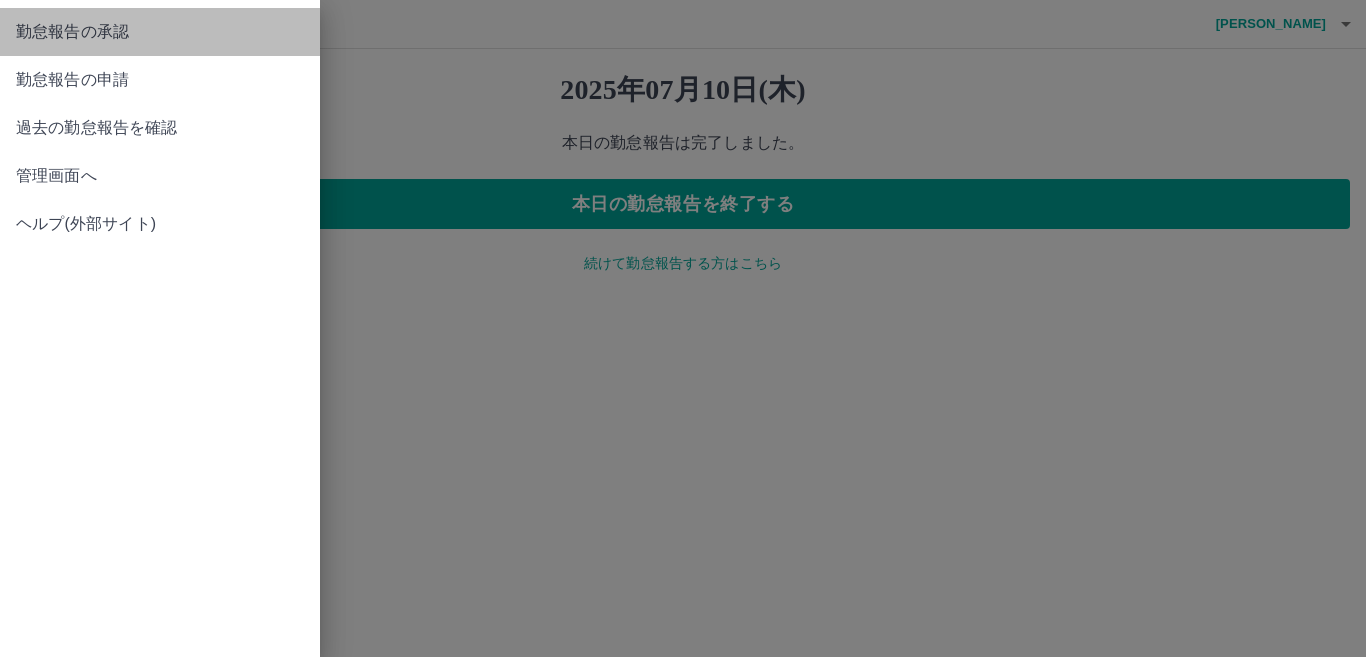 click on "勤怠報告の承認" at bounding box center [160, 32] 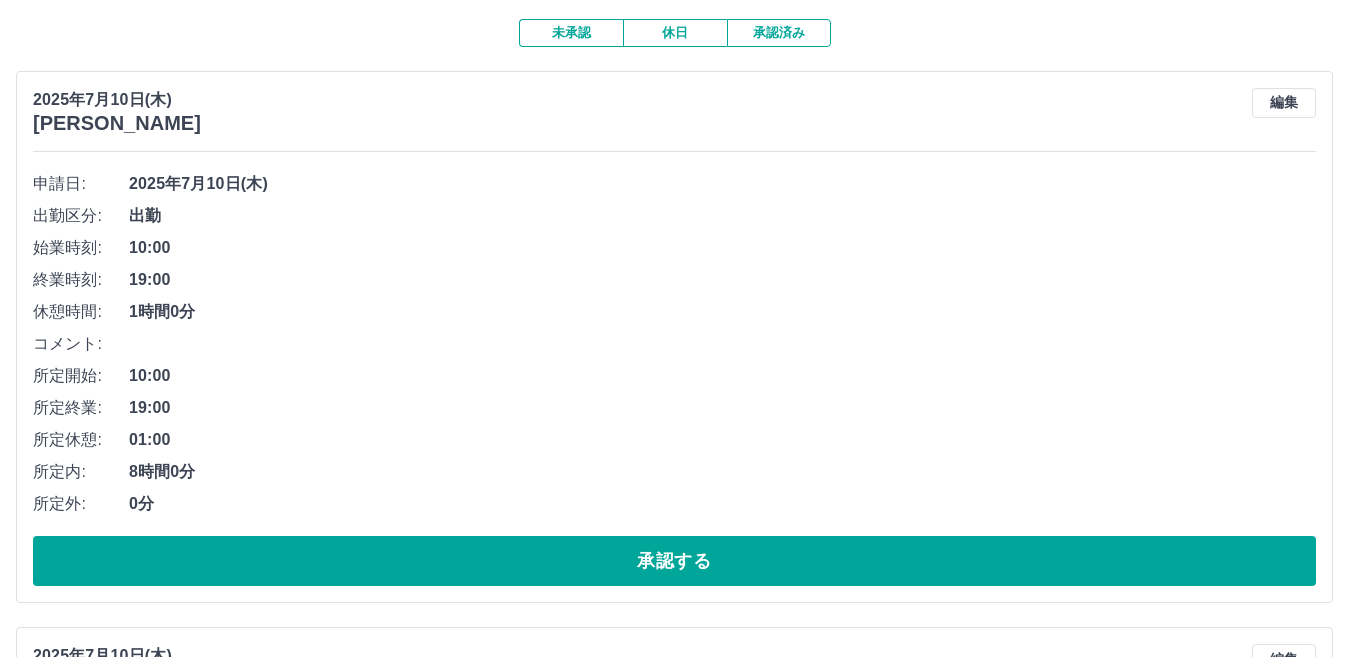 scroll, scrollTop: 200, scrollLeft: 0, axis: vertical 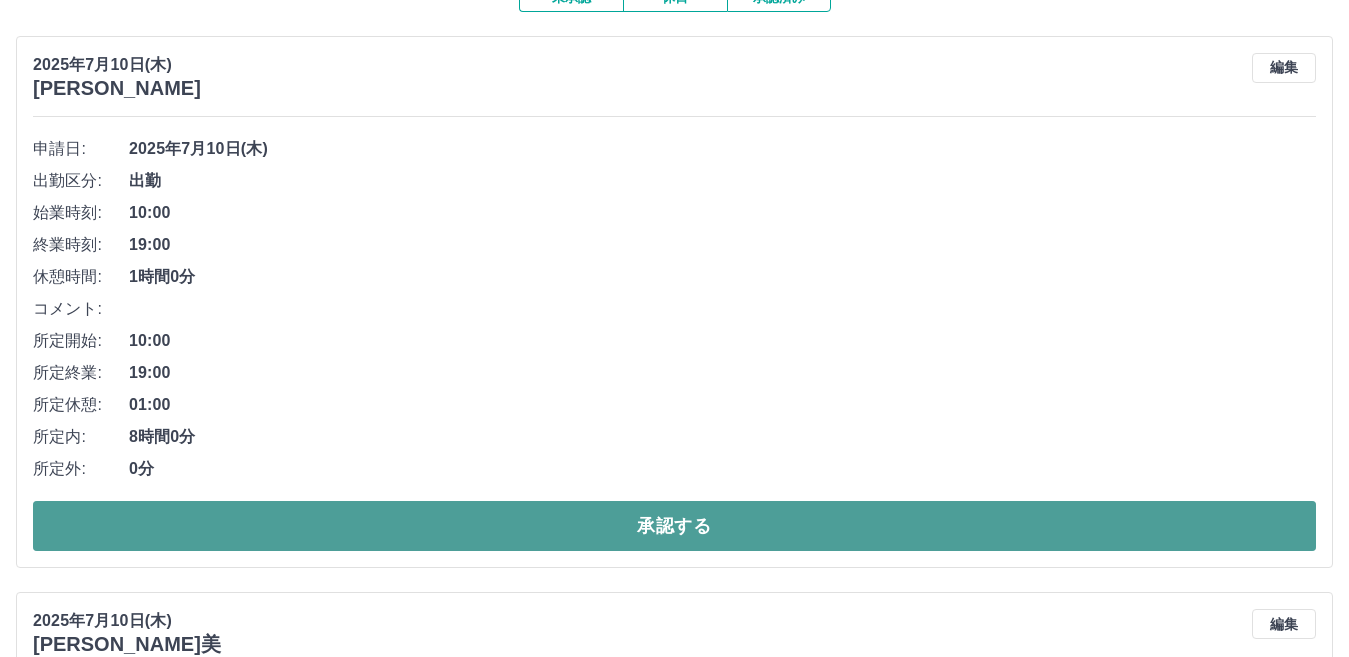 click on "承認する" at bounding box center (674, 526) 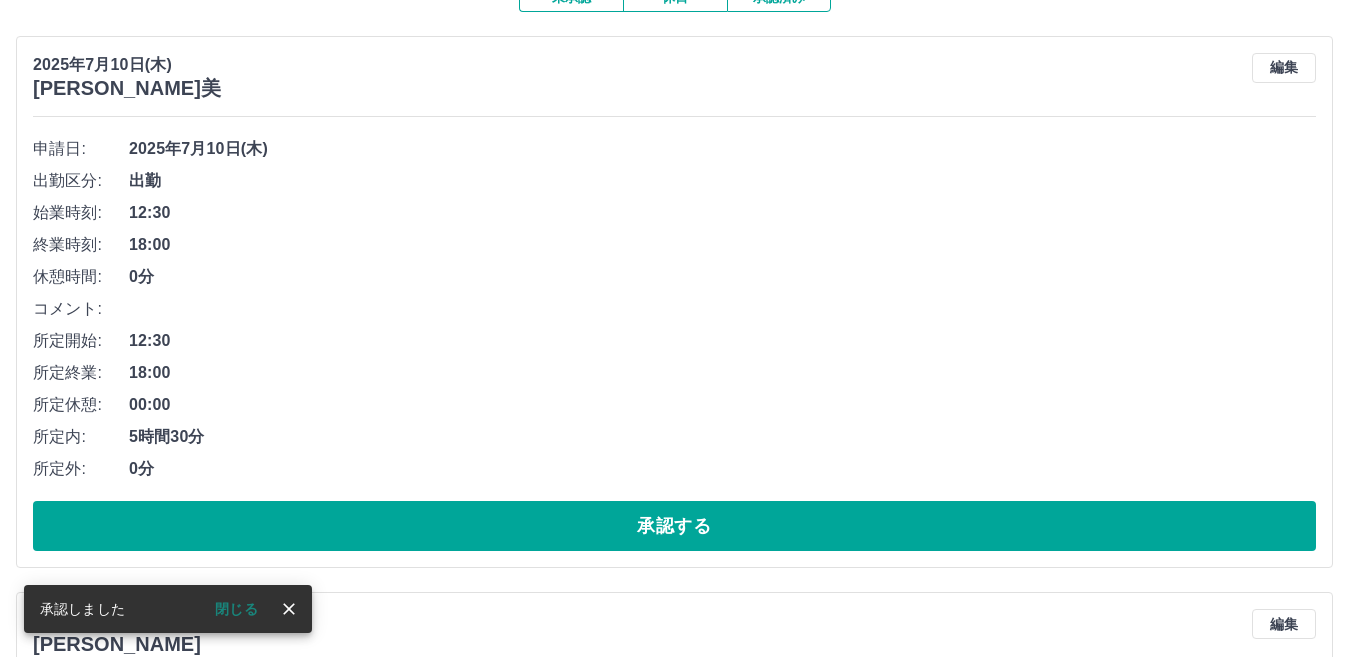 scroll, scrollTop: 300, scrollLeft: 0, axis: vertical 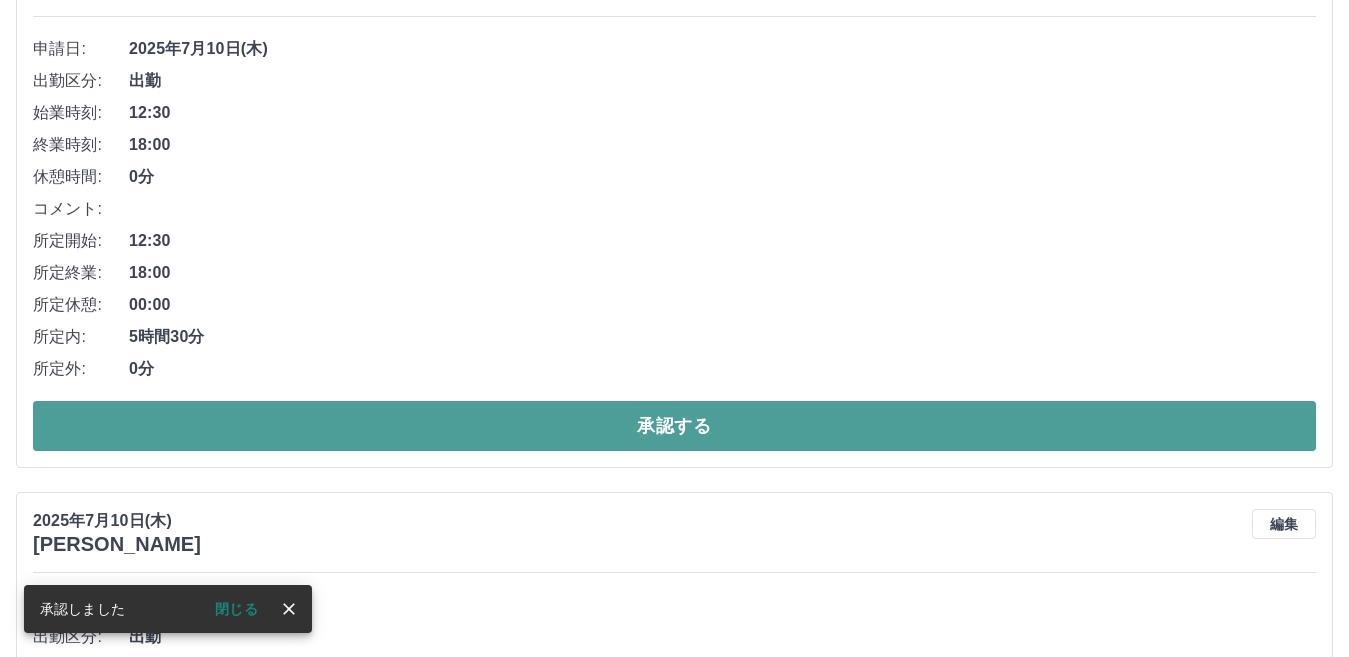 click on "承認する" at bounding box center [674, 426] 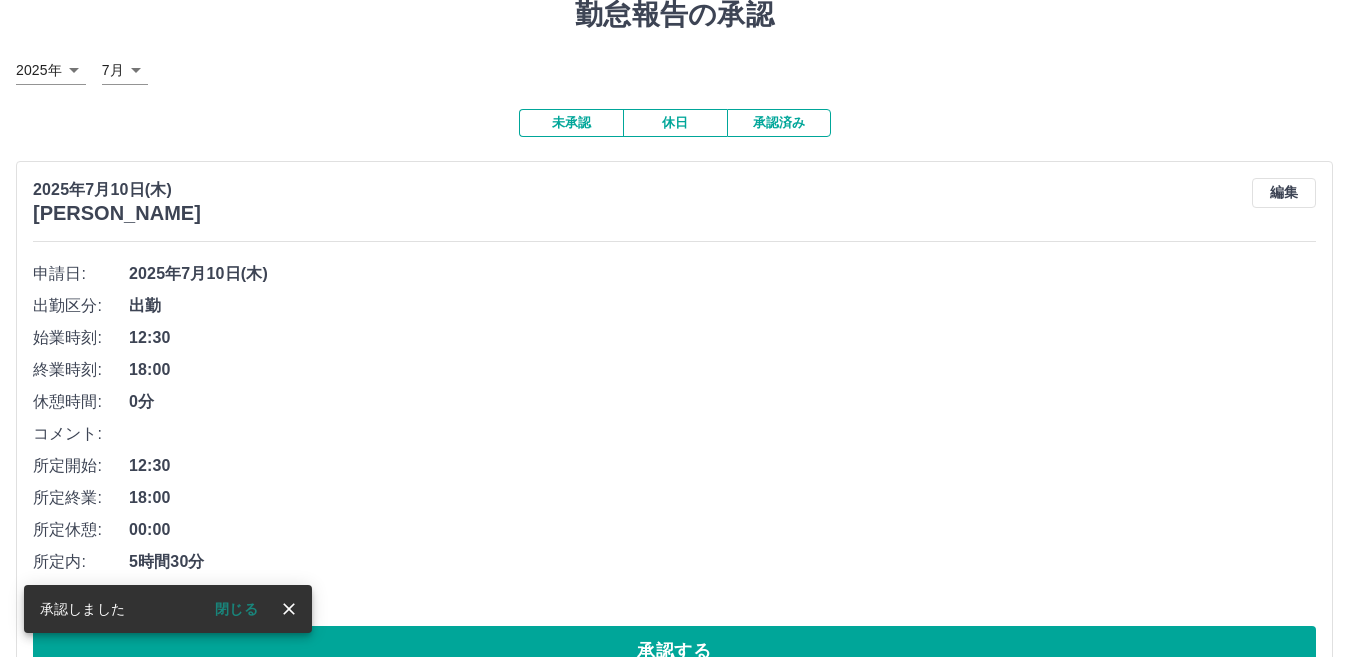 scroll, scrollTop: 200, scrollLeft: 0, axis: vertical 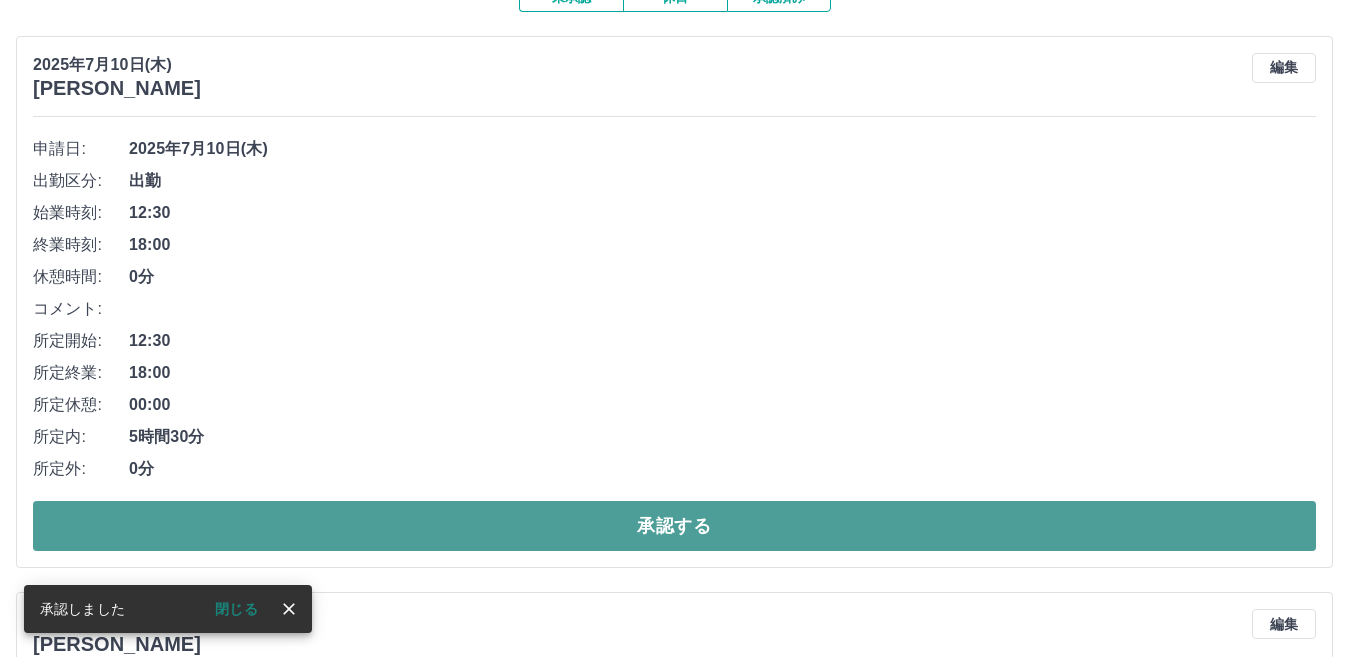 click on "承認する" at bounding box center (674, 526) 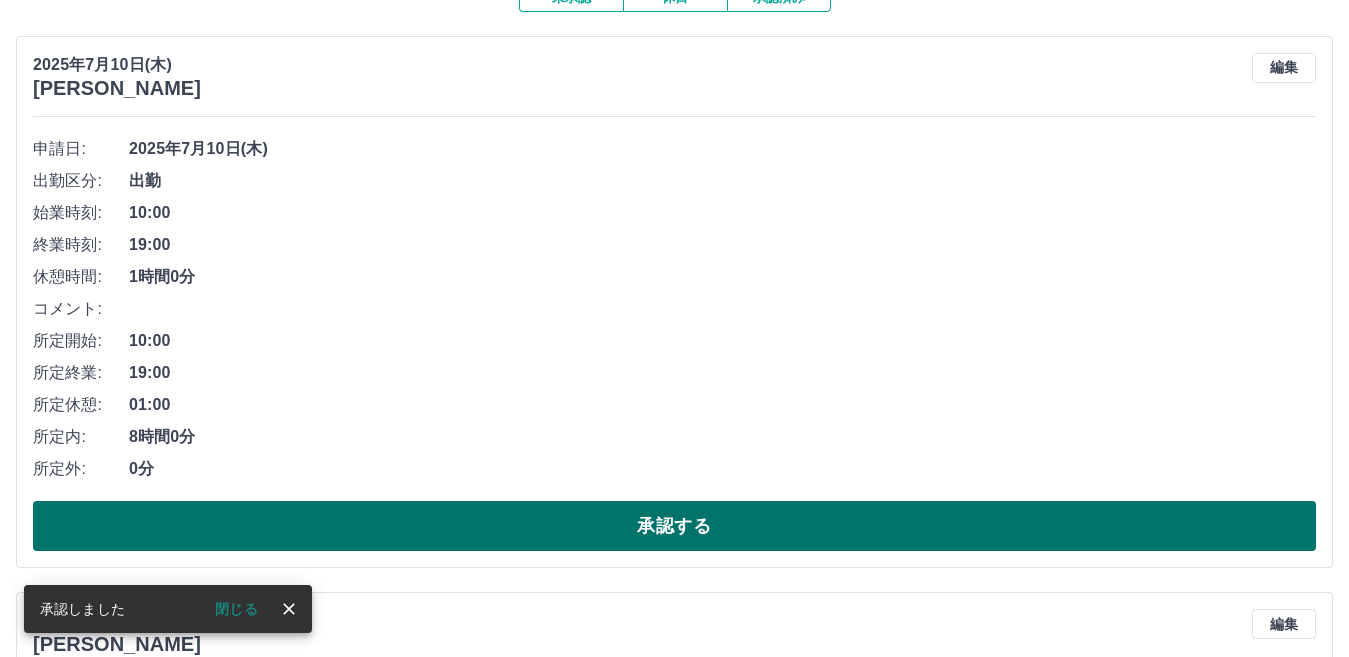 click on "承認する" at bounding box center (674, 526) 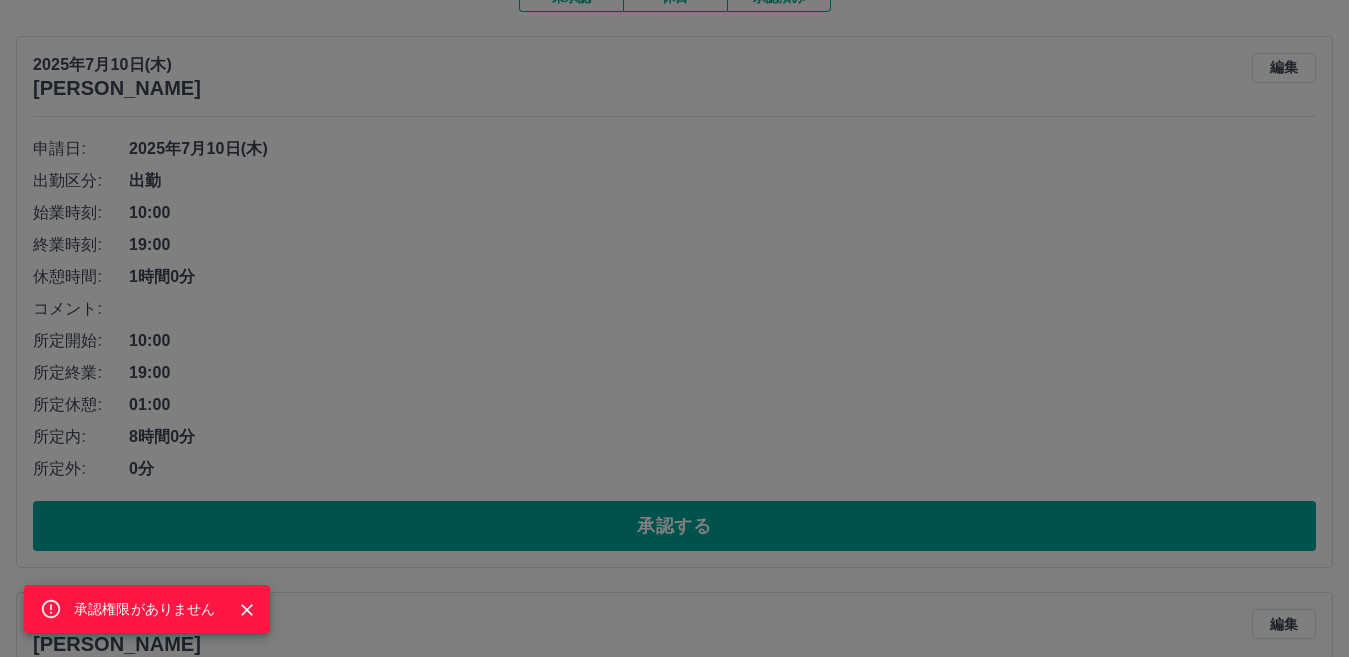 click on "承認権限がありません" at bounding box center (674, 328) 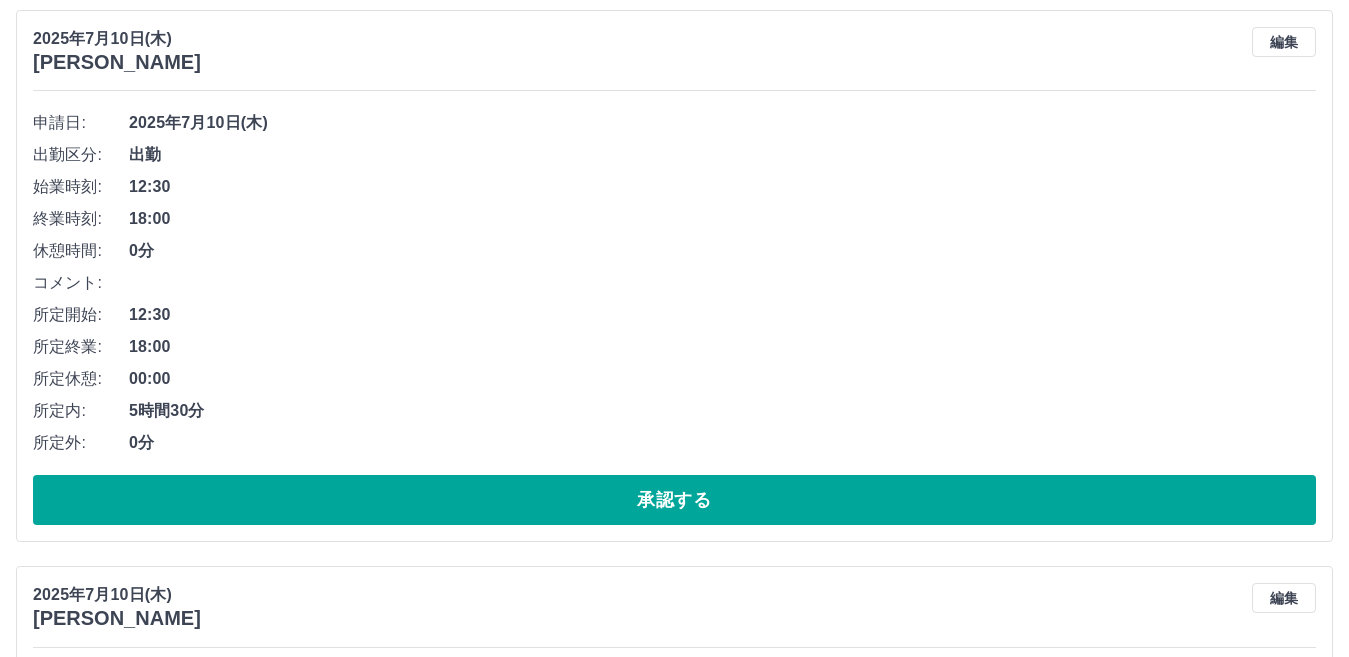 scroll, scrollTop: 800, scrollLeft: 0, axis: vertical 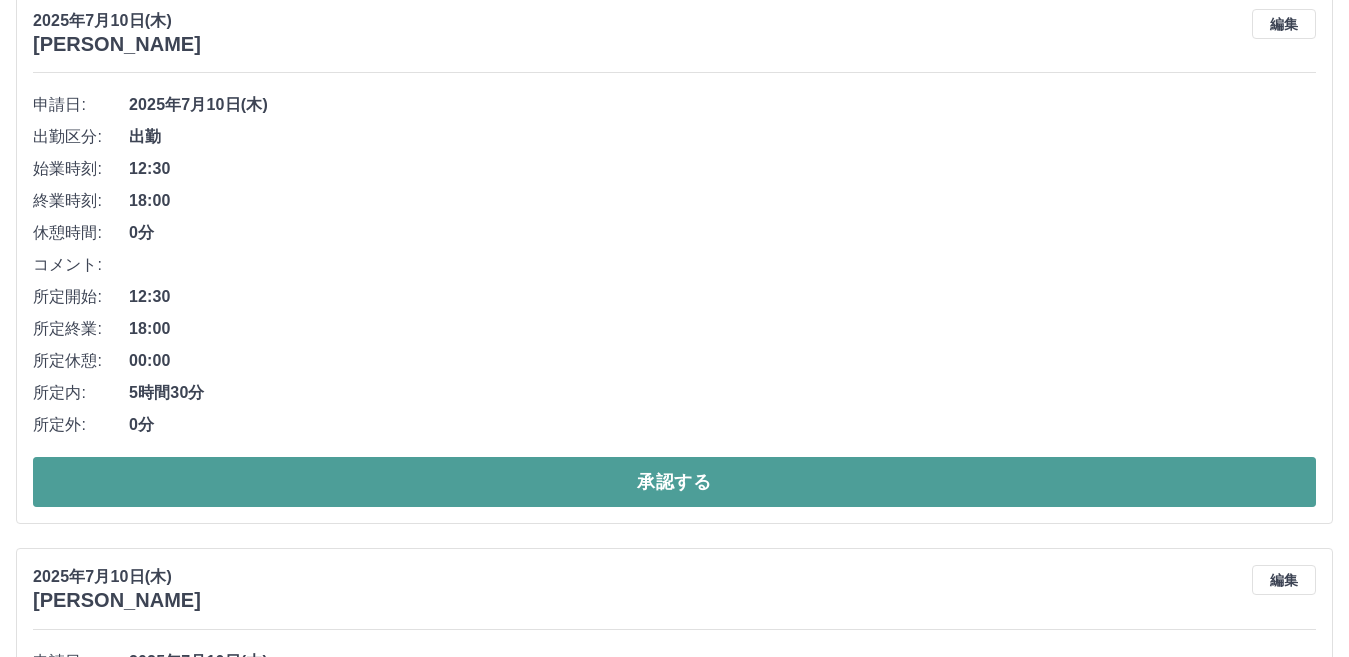 click on "承認する" at bounding box center (674, 482) 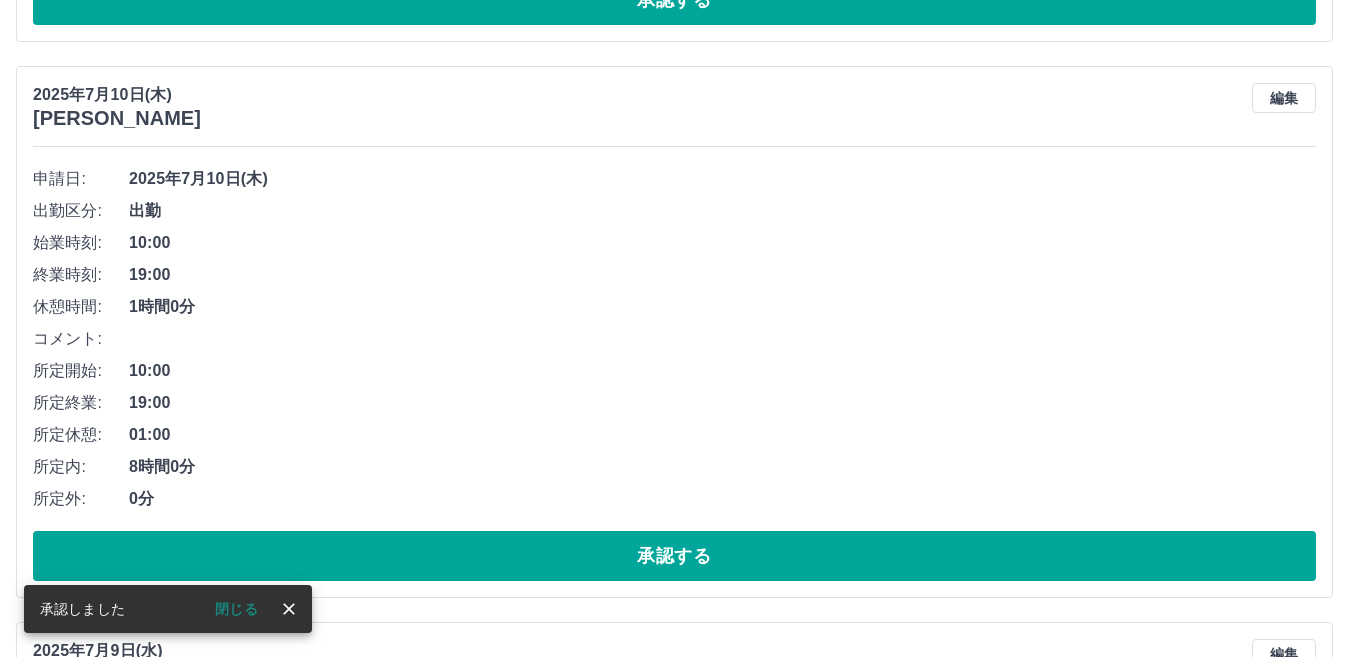 scroll, scrollTop: 744, scrollLeft: 0, axis: vertical 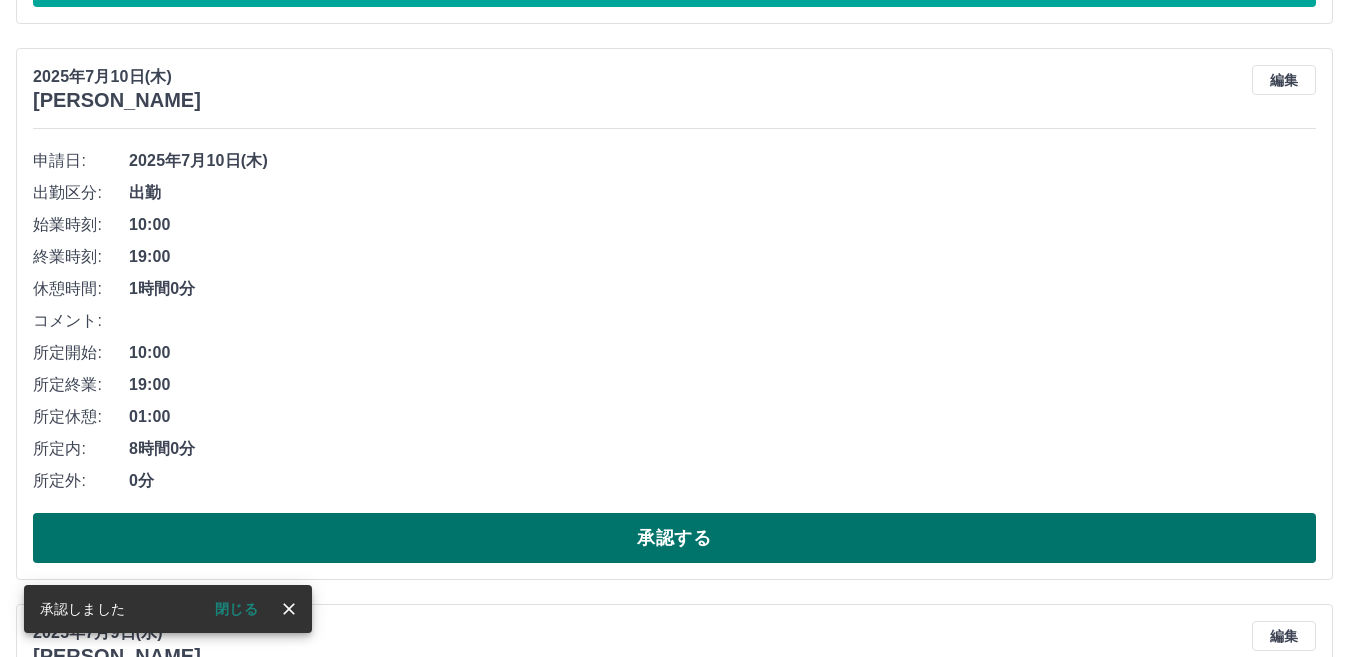 click on "承認する" at bounding box center [674, 538] 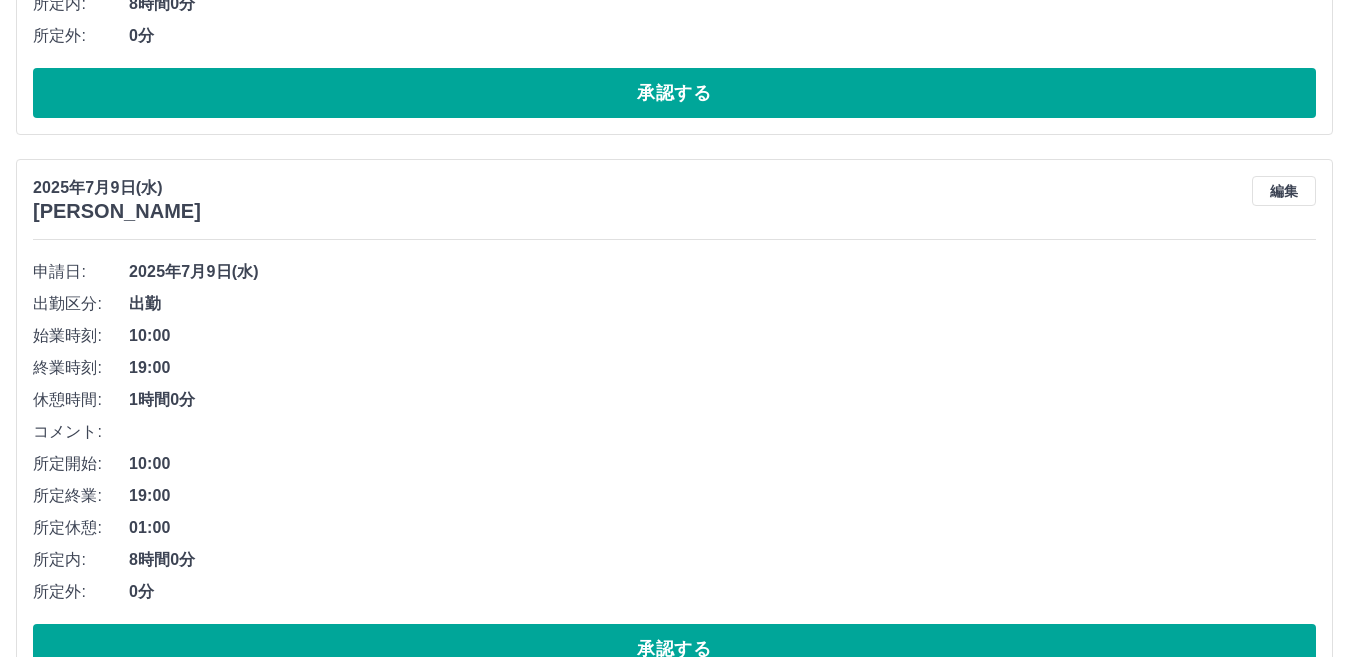 scroll, scrollTop: 744, scrollLeft: 0, axis: vertical 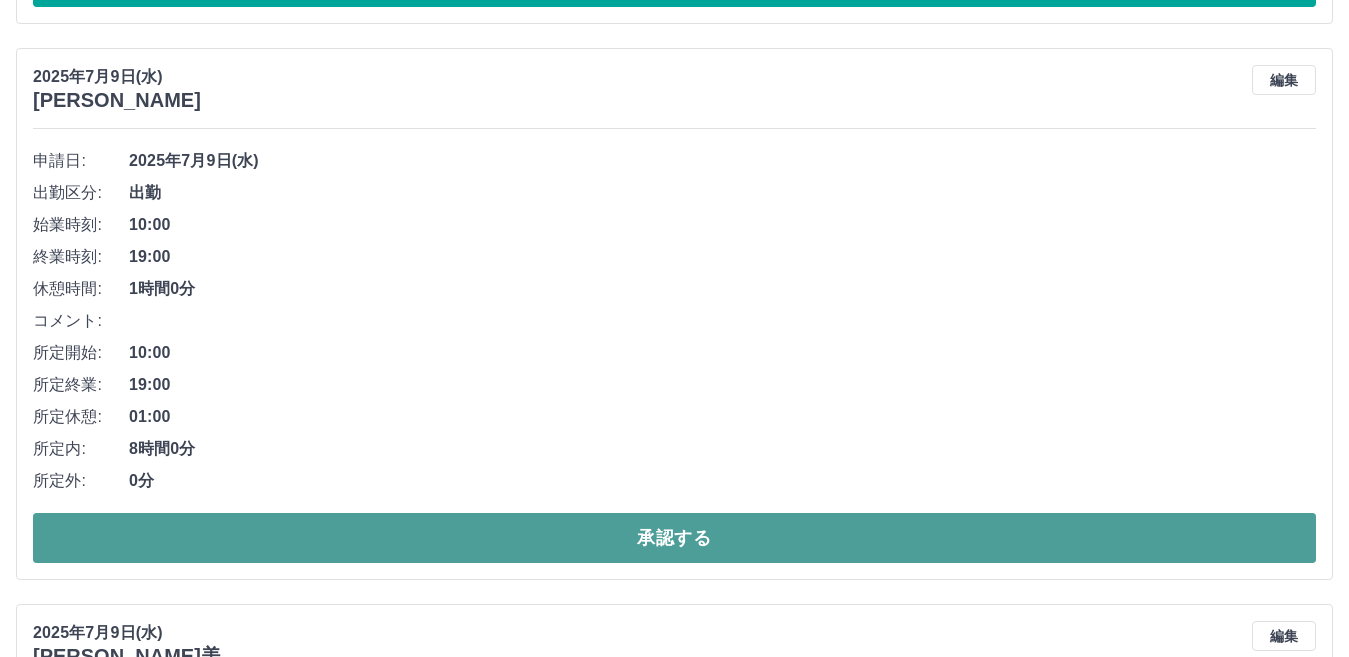 click on "承認する" at bounding box center (674, 538) 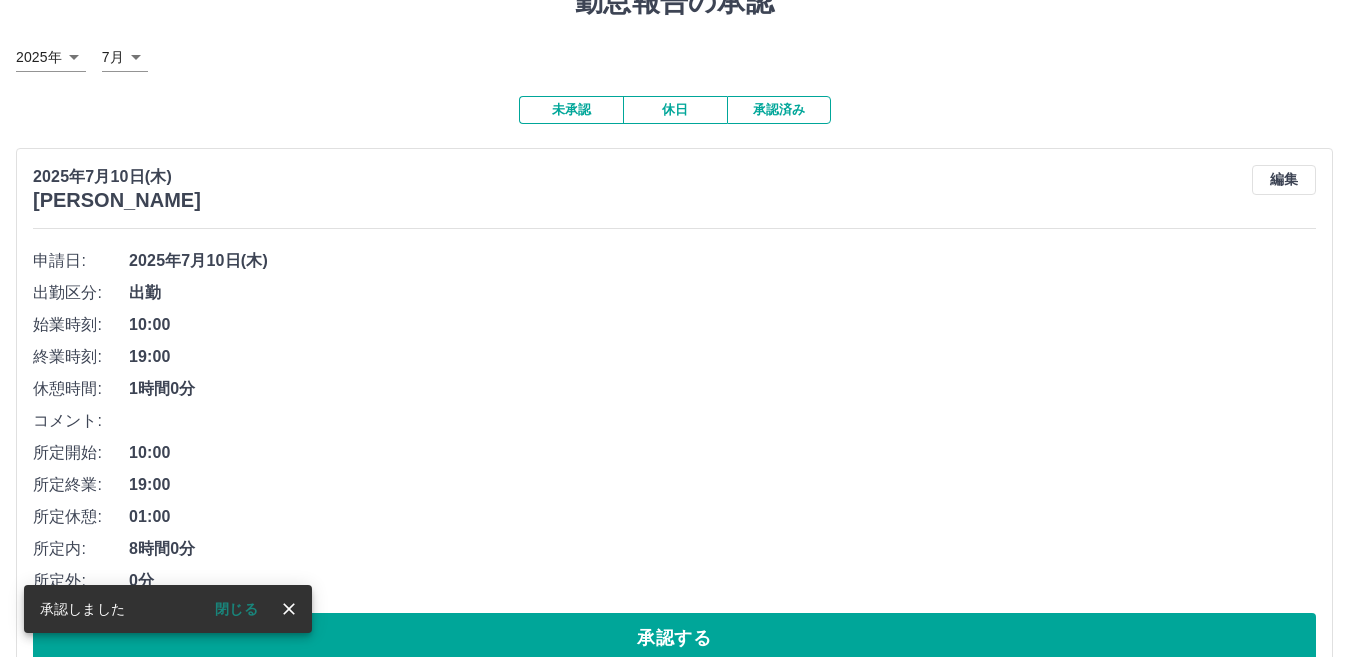 scroll, scrollTop: 488, scrollLeft: 0, axis: vertical 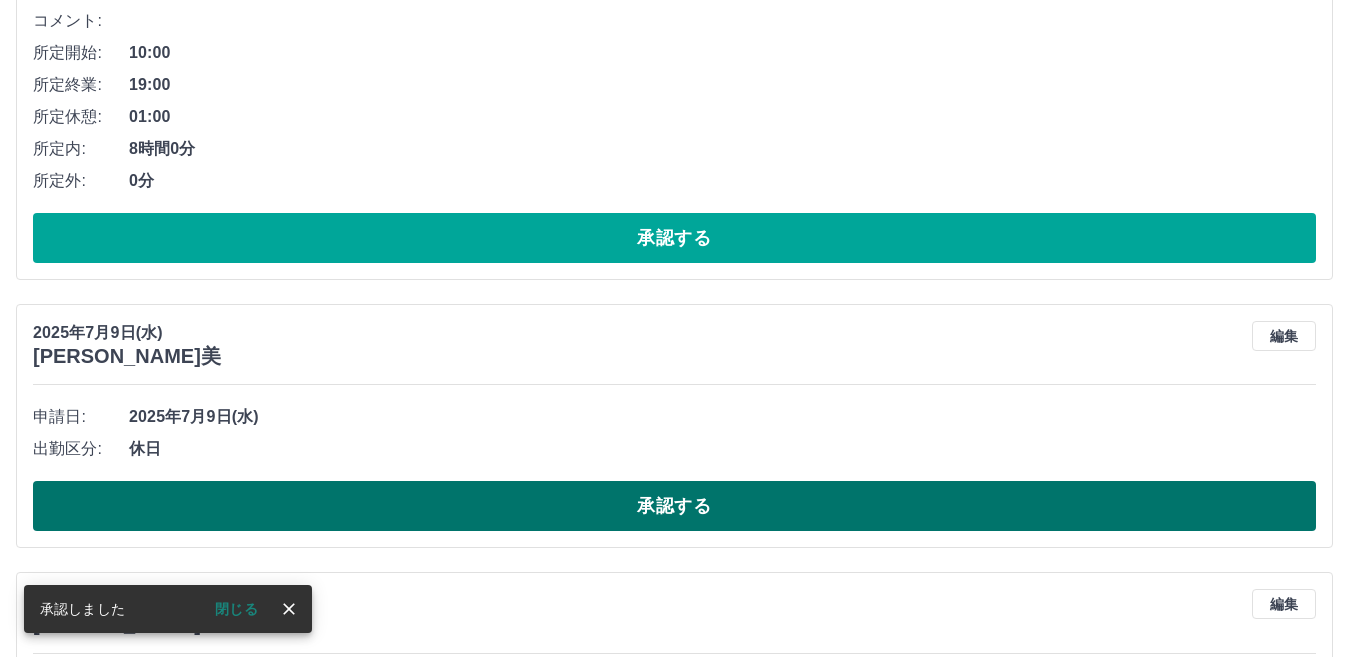 click on "承認する" at bounding box center (674, 506) 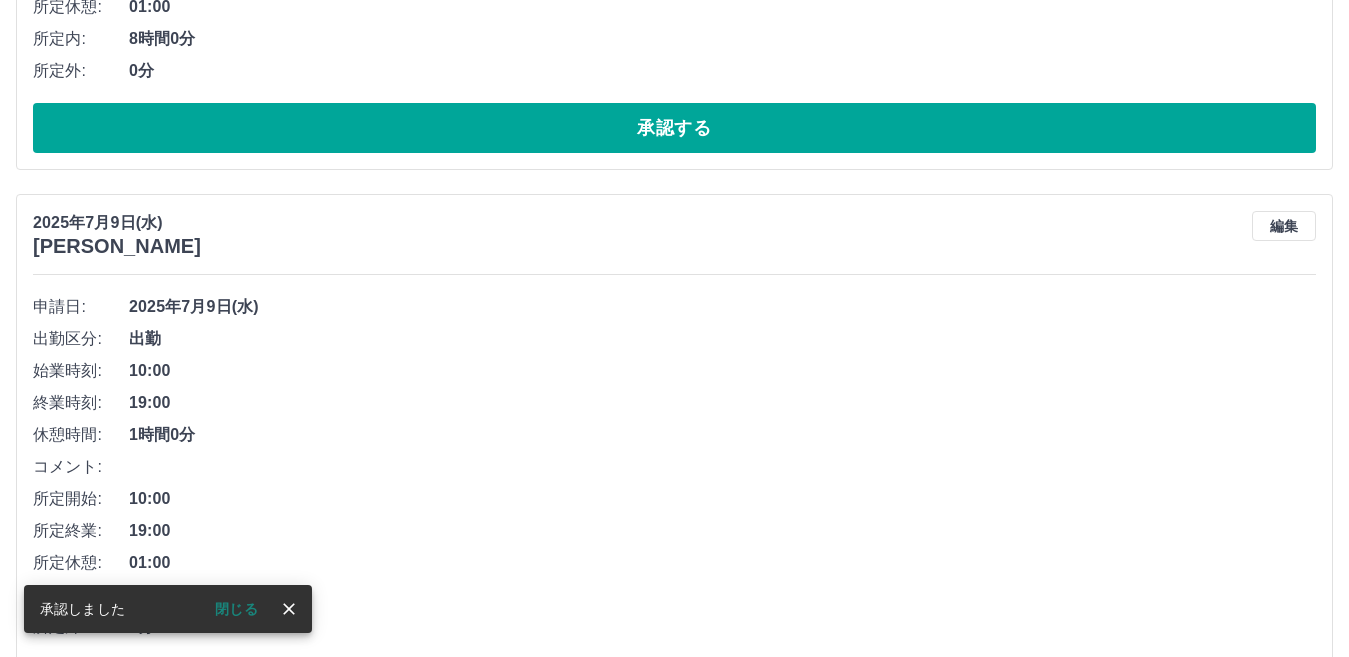 scroll, scrollTop: 693, scrollLeft: 0, axis: vertical 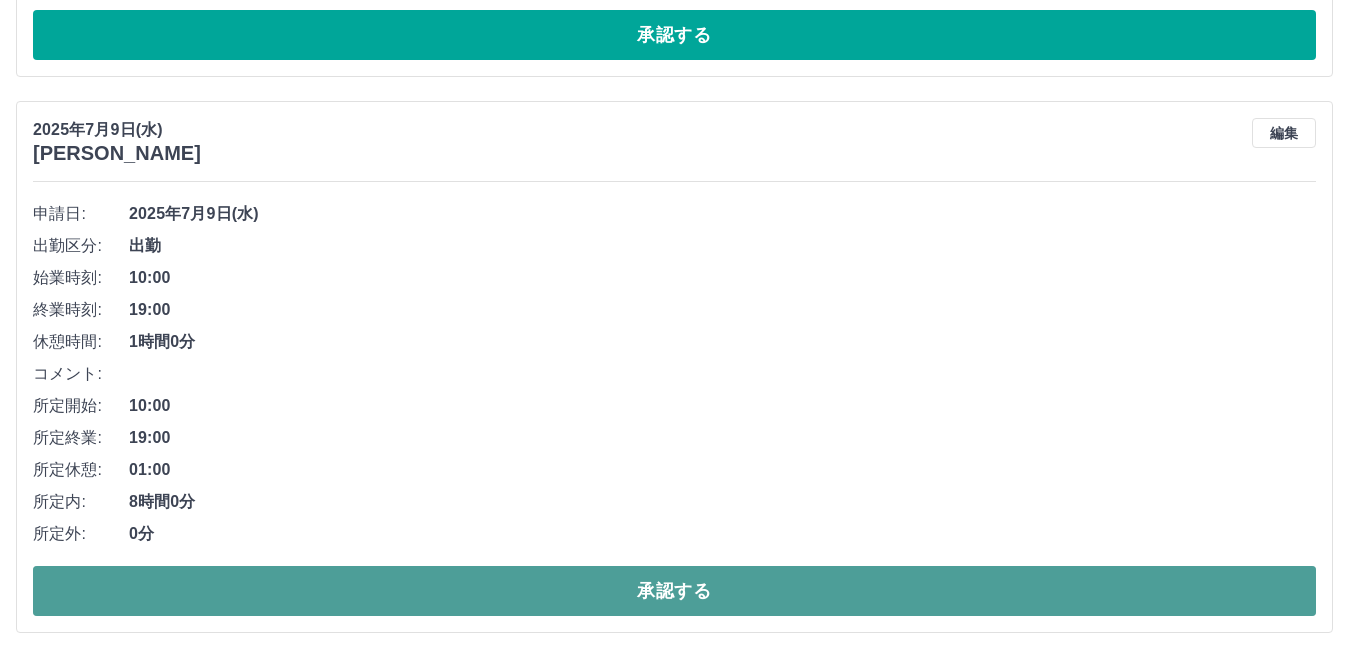 click on "承認する" at bounding box center (674, 591) 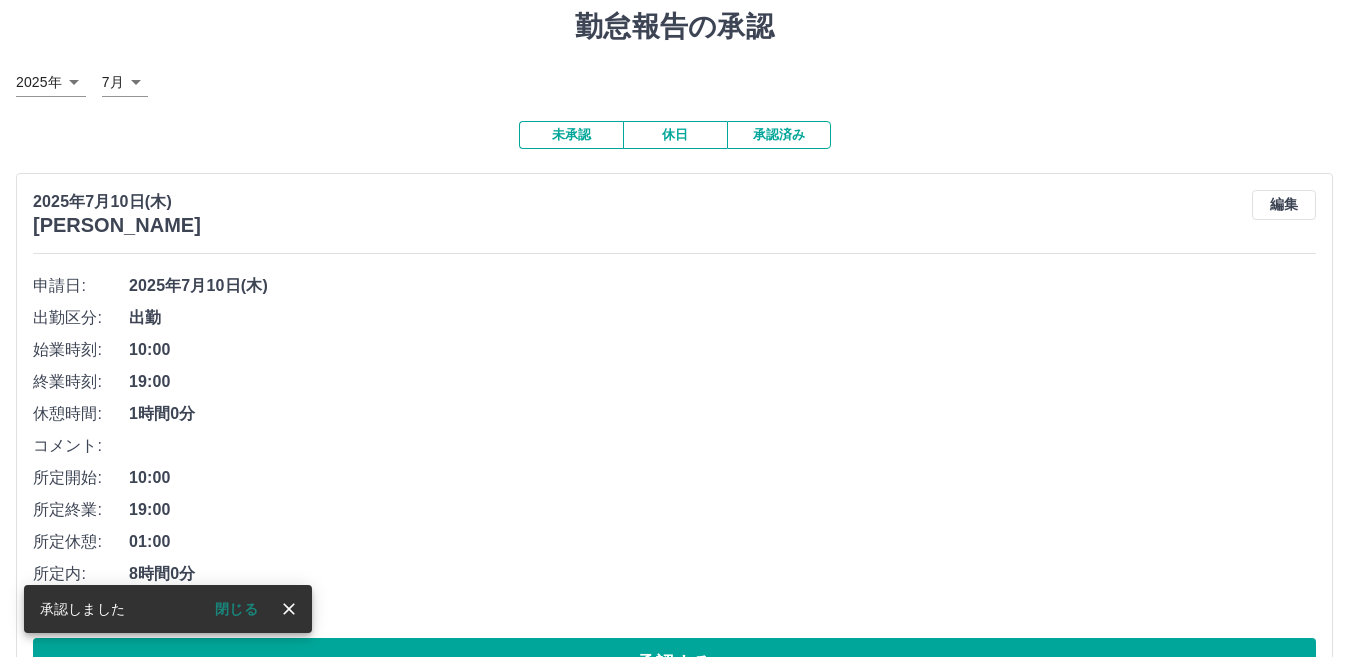 scroll, scrollTop: 0, scrollLeft: 0, axis: both 